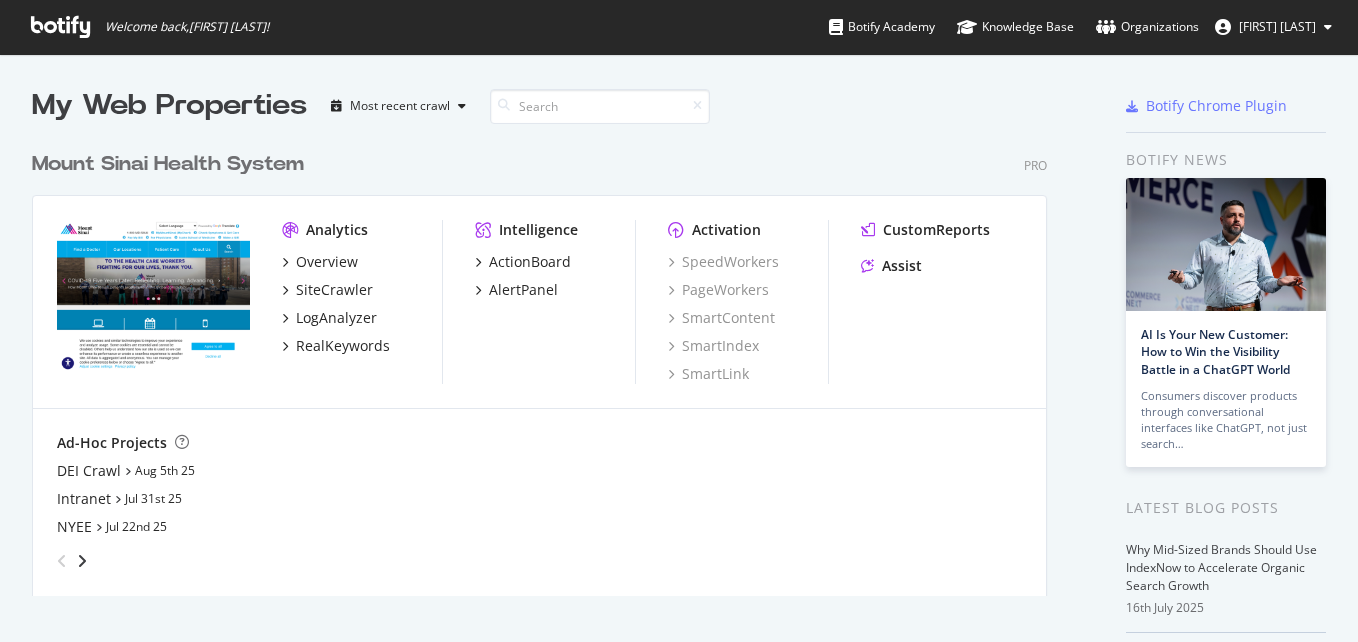 scroll, scrollTop: 0, scrollLeft: 0, axis: both 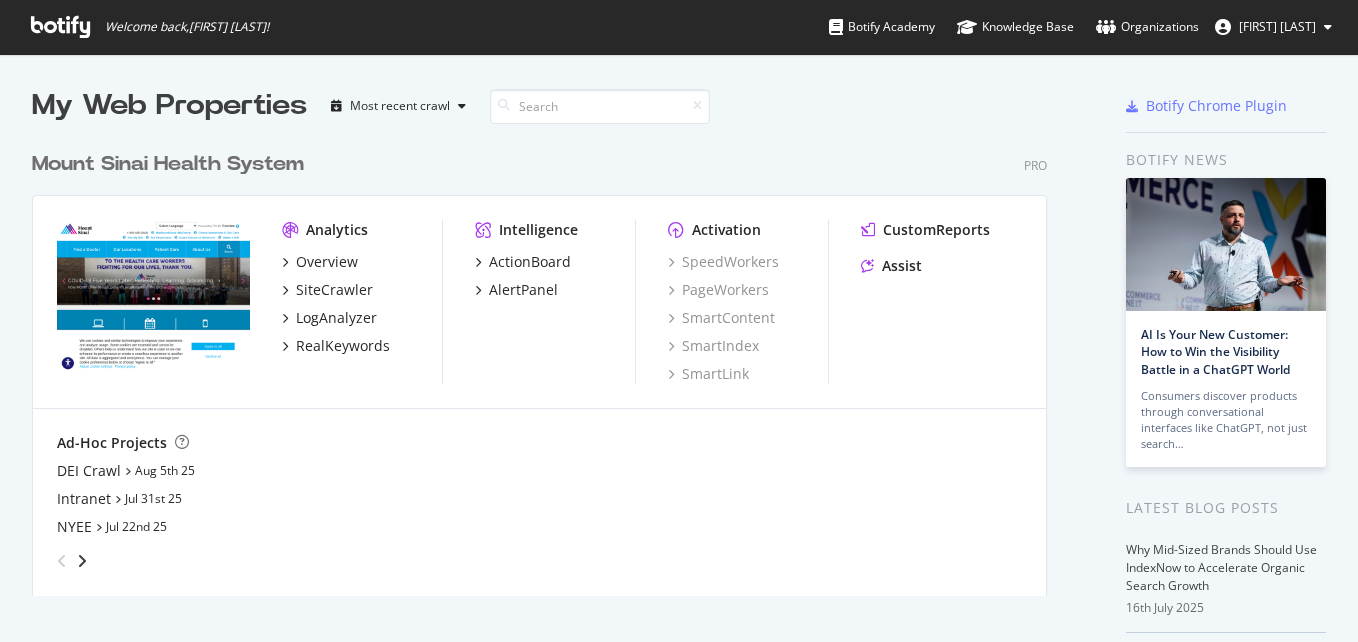 click on "Welcome back,  [FIRST] [LAST] !     Botify Academy     Knowledge Base     Organizations [FIRST] [LAST]" at bounding box center (679, 27) 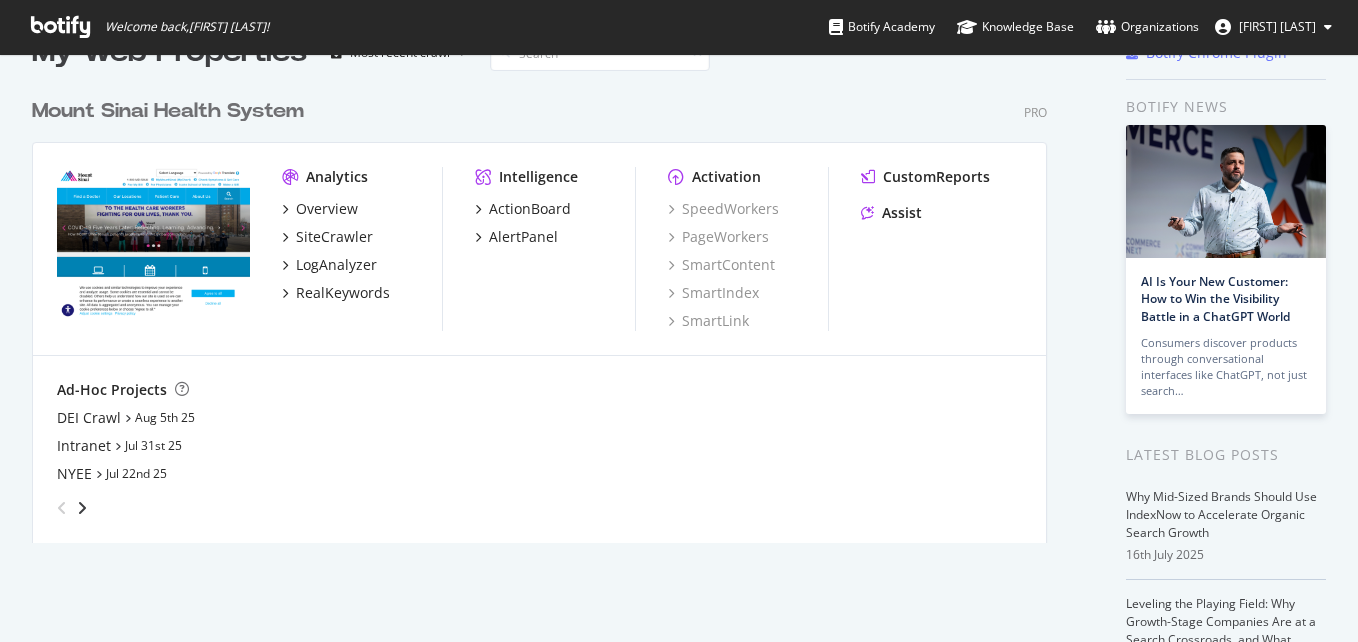 scroll, scrollTop: 54, scrollLeft: 0, axis: vertical 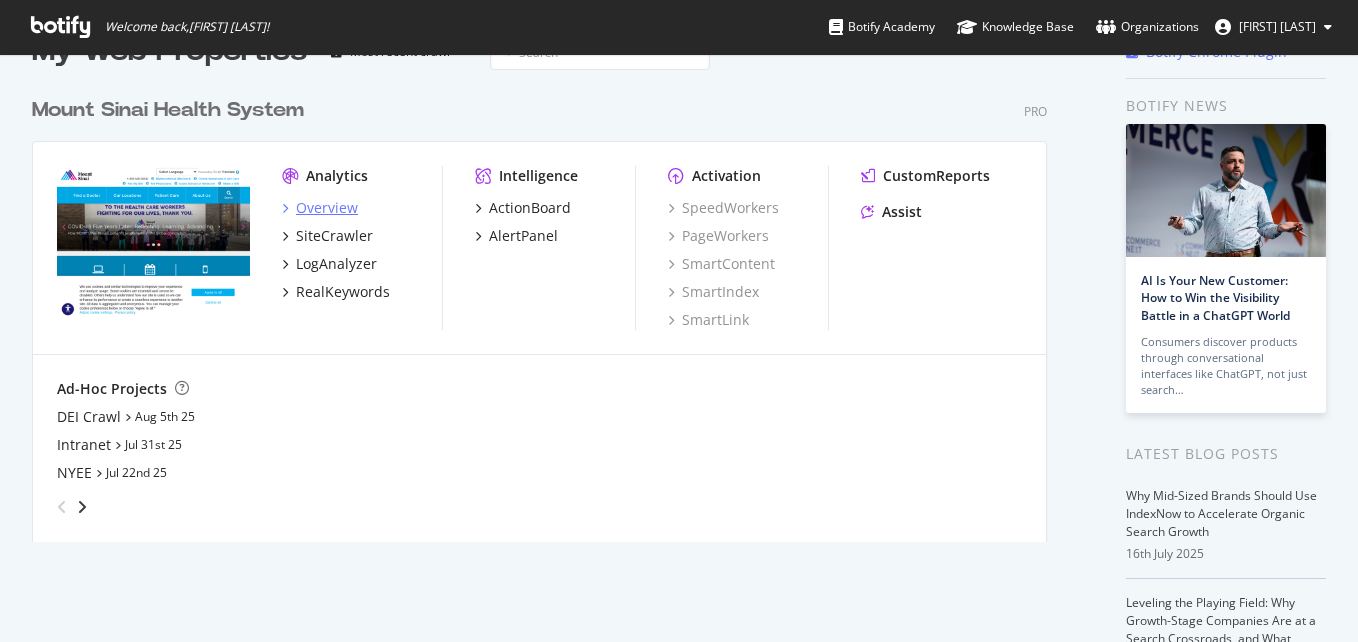 click at bounding box center (285, 208) 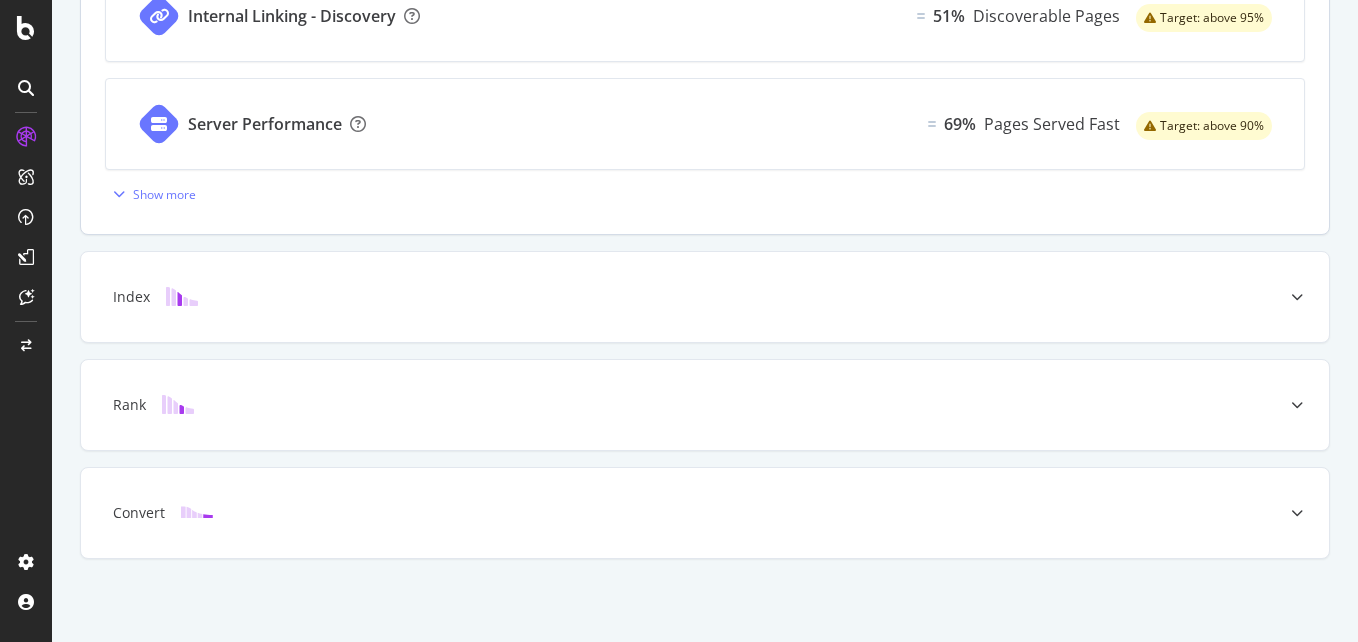 scroll, scrollTop: 911, scrollLeft: 0, axis: vertical 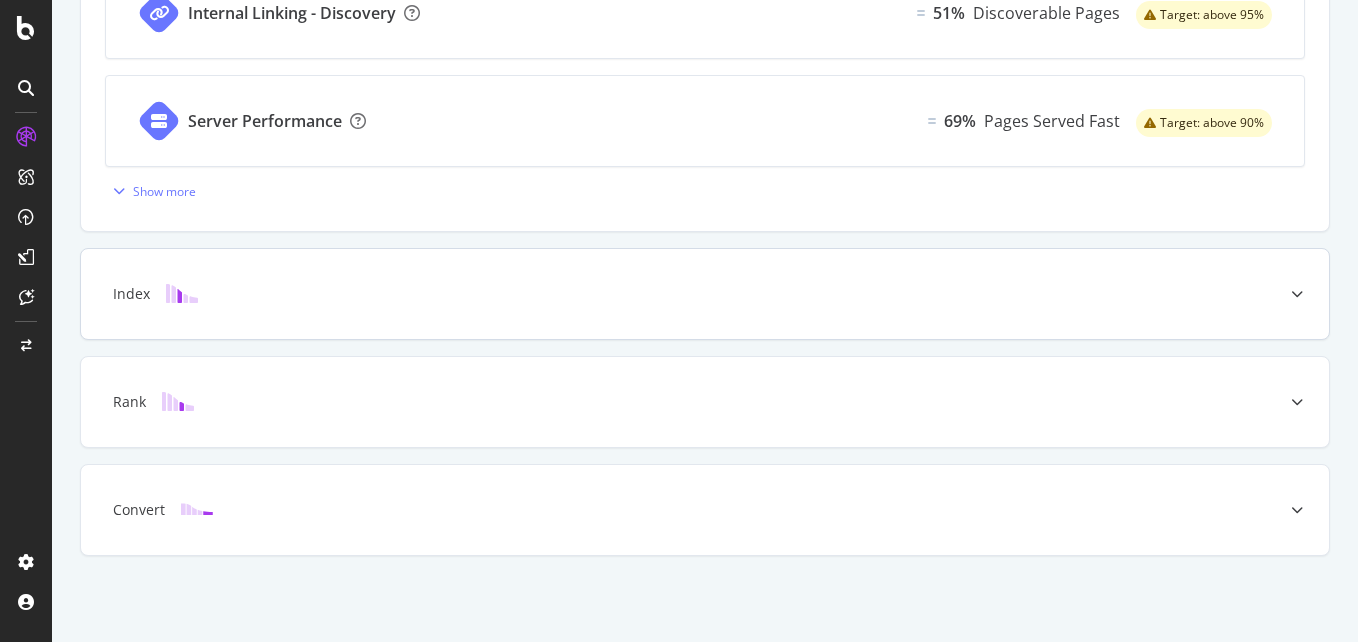 click at bounding box center [1297, 294] 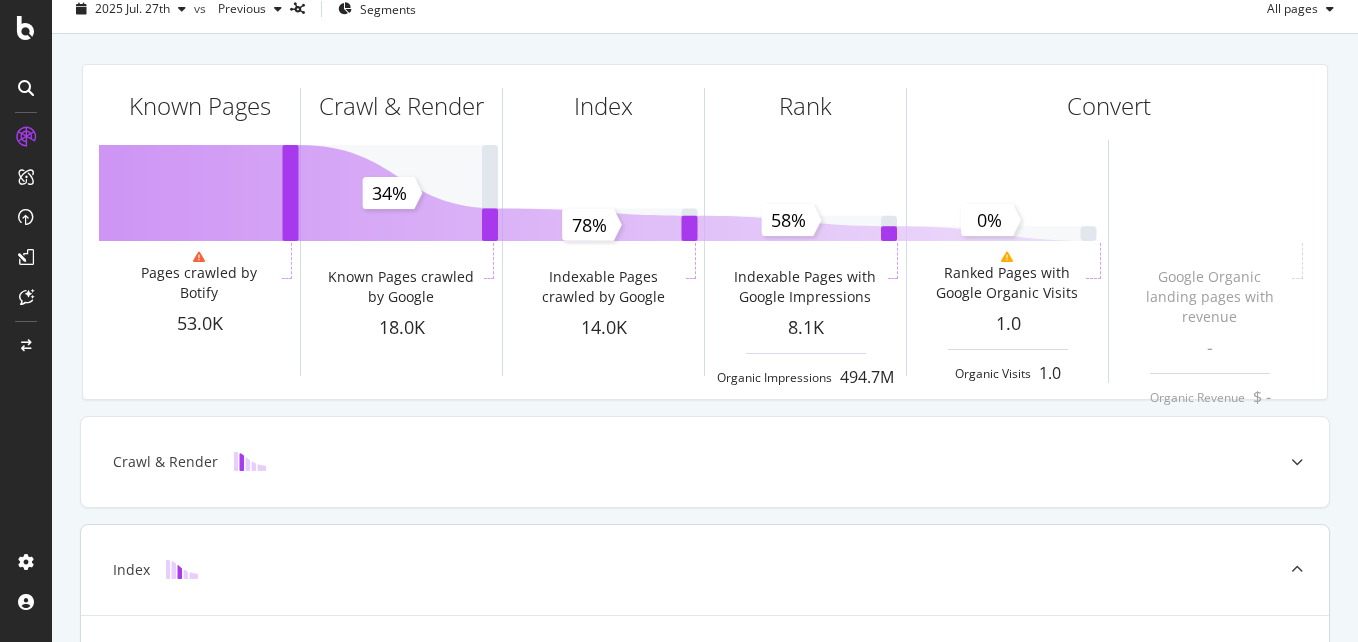scroll, scrollTop: 0, scrollLeft: 0, axis: both 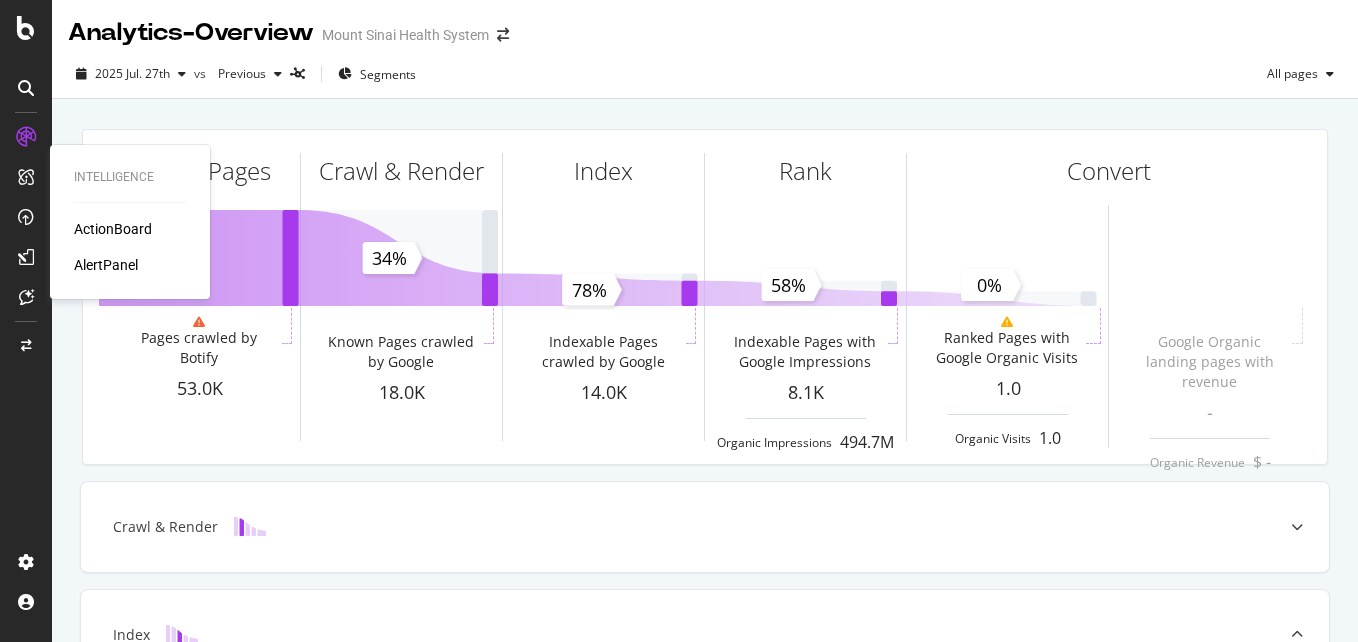 click on "ActionBoard" at bounding box center [113, 229] 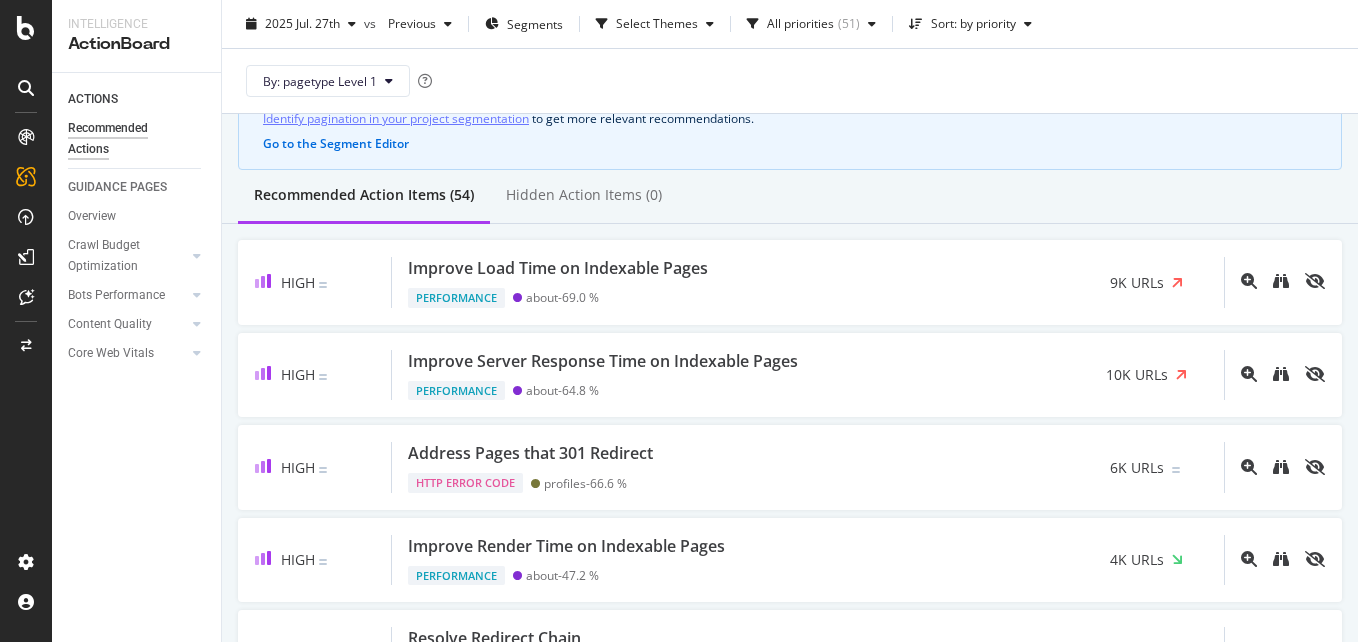 scroll, scrollTop: 115, scrollLeft: 0, axis: vertical 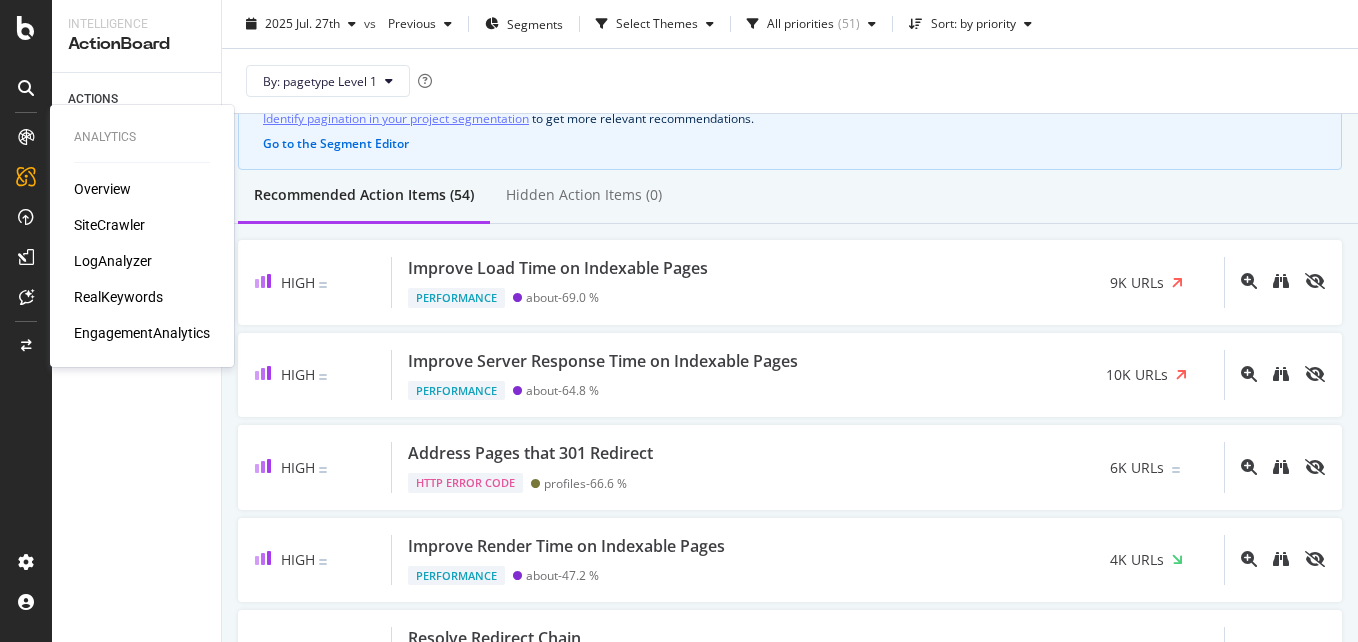 click on "Overview" at bounding box center (102, 189) 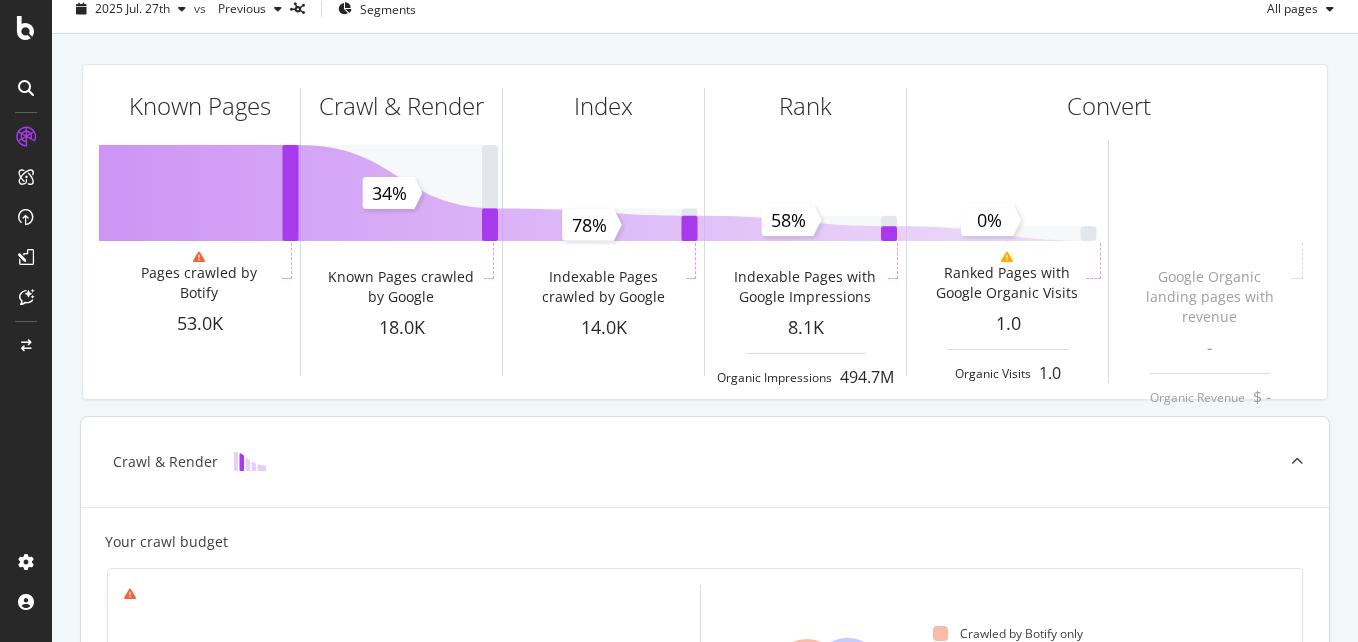 scroll, scrollTop: 0, scrollLeft: 0, axis: both 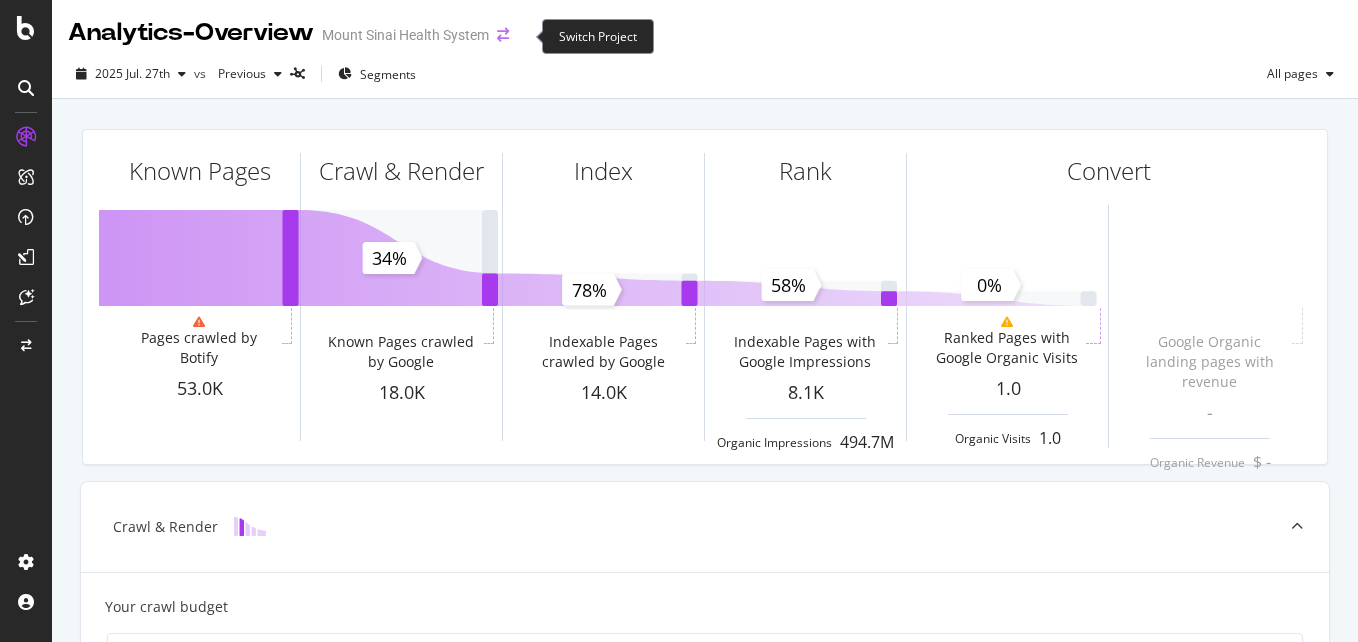 click at bounding box center (503, 35) 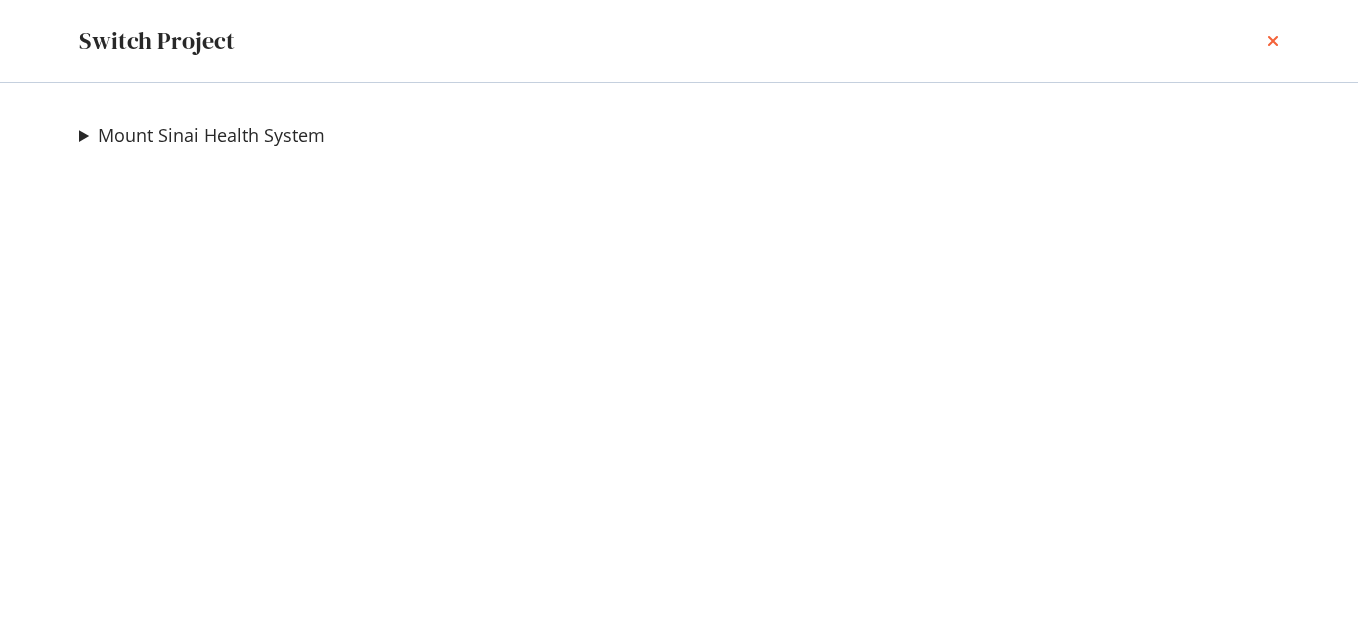 click at bounding box center [1273, 41] 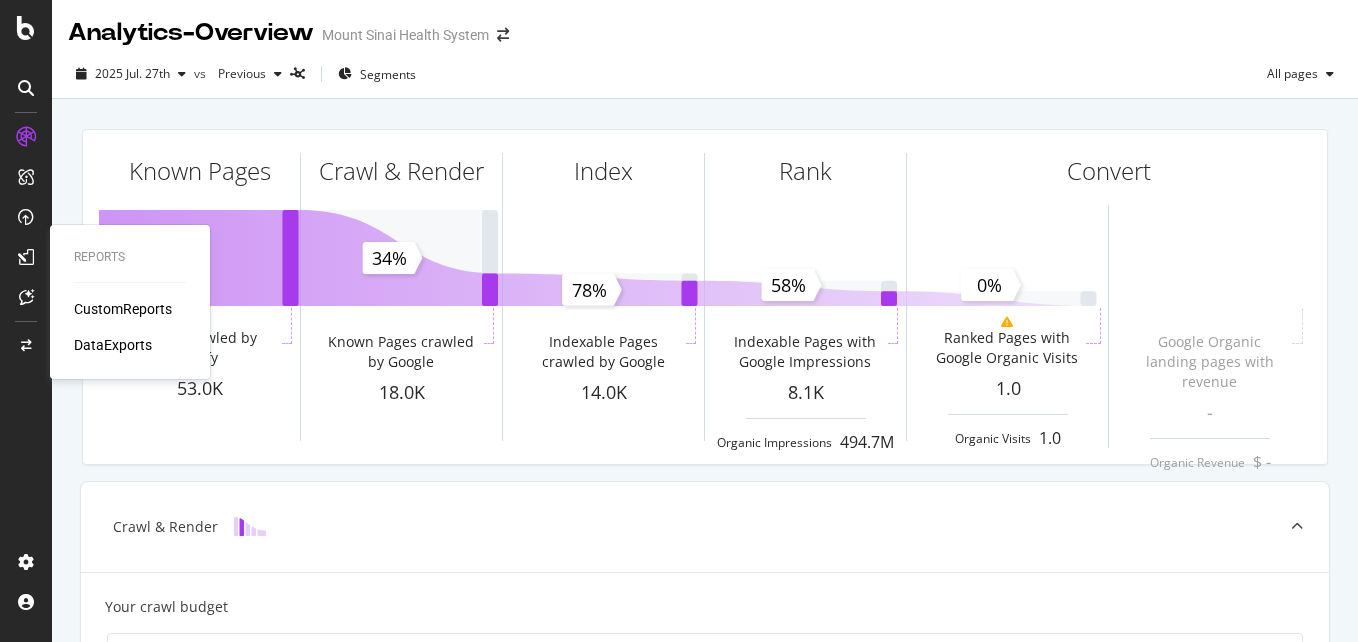 click at bounding box center [26, 257] 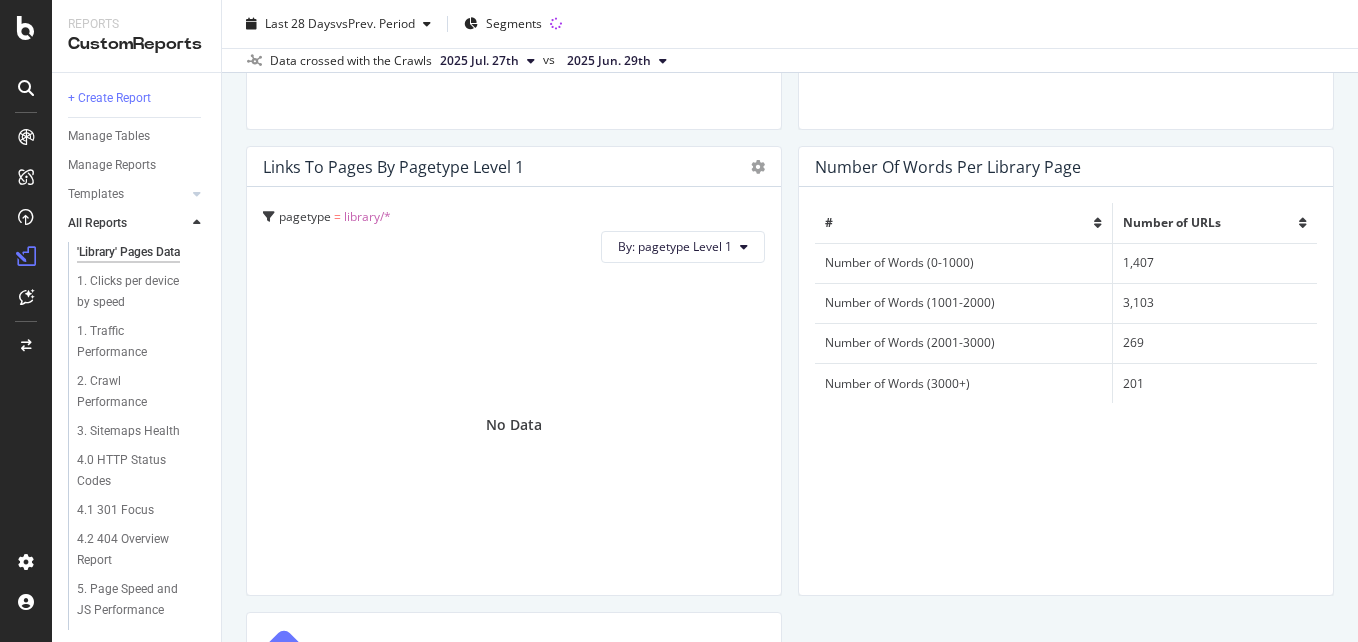 scroll, scrollTop: 0, scrollLeft: 0, axis: both 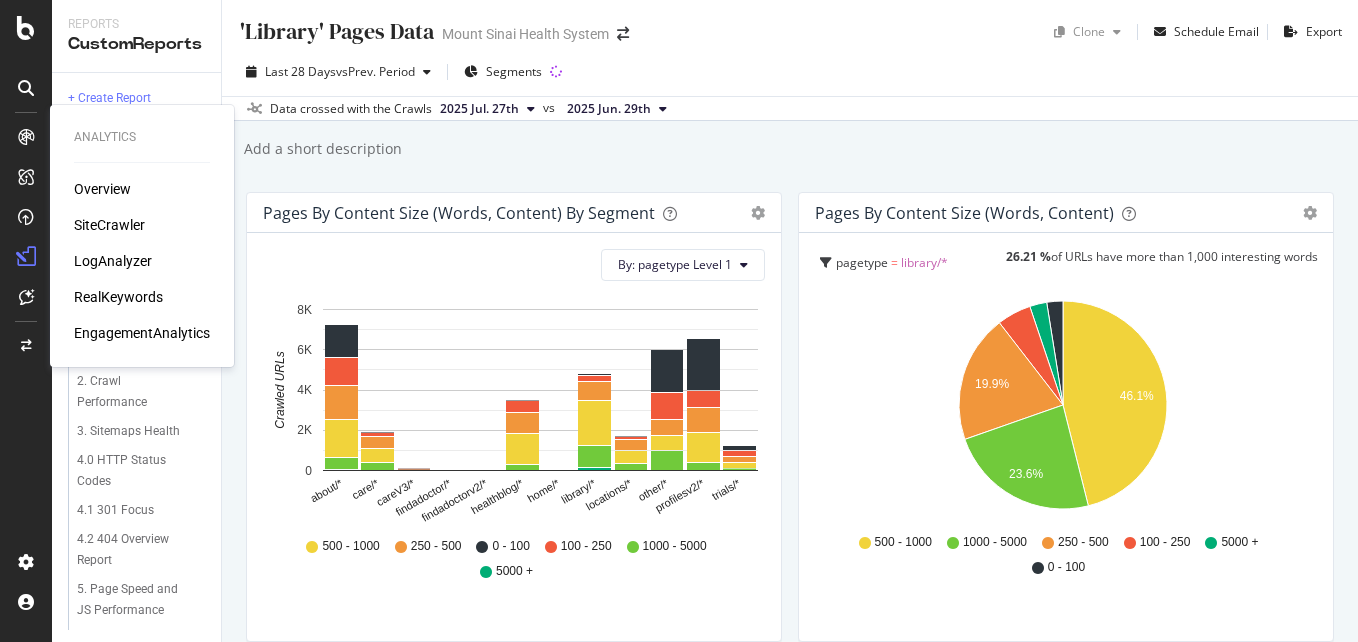 click on "Analytics Overview SiteCrawler LogAnalyzer RealKeywords EngagementAnalytics" at bounding box center (142, 236) 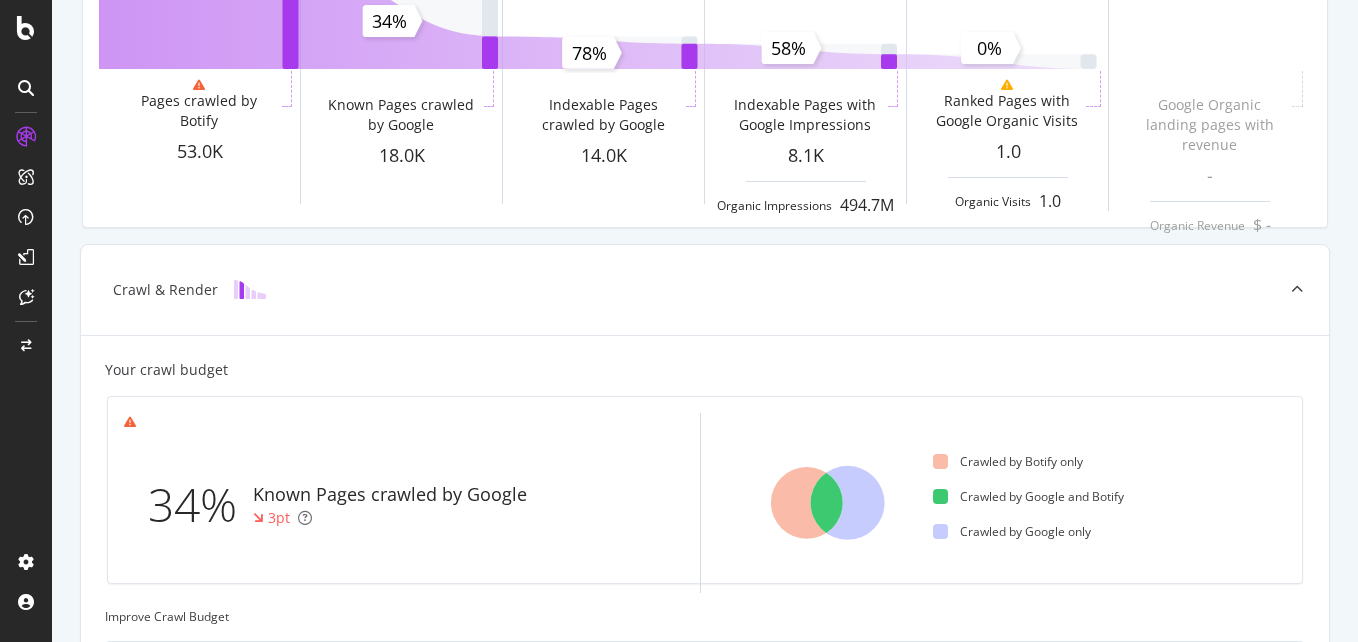 scroll, scrollTop: 0, scrollLeft: 0, axis: both 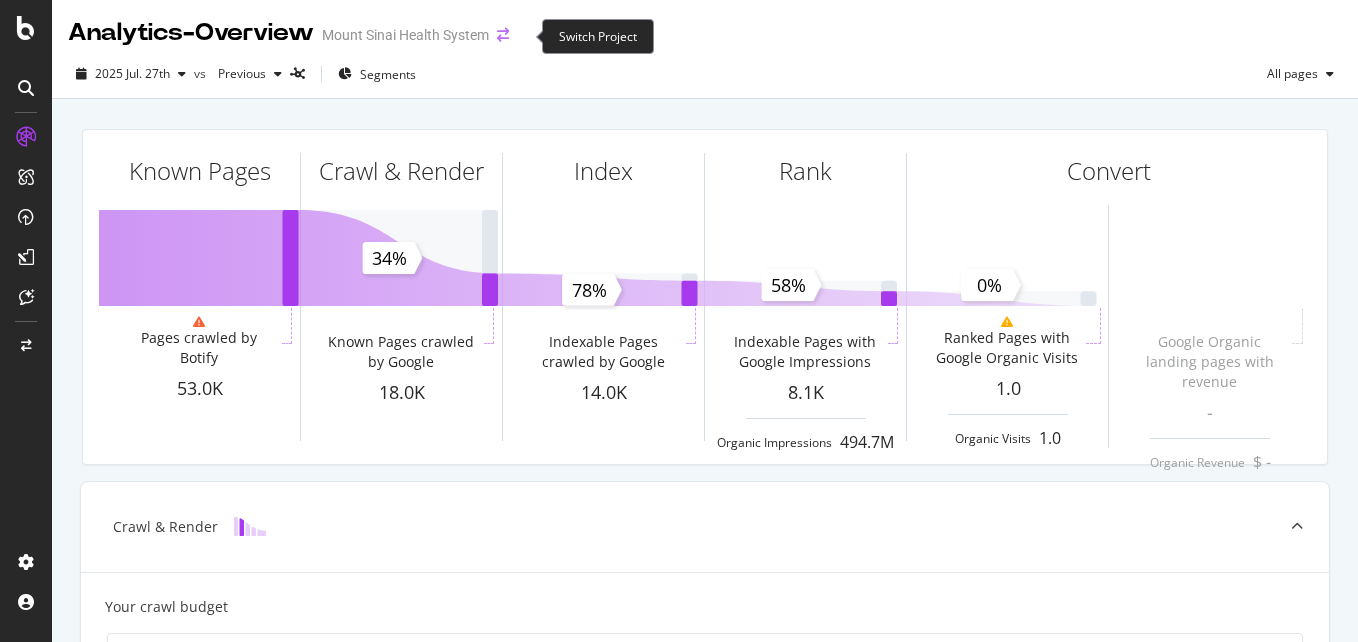 click at bounding box center (503, 35) 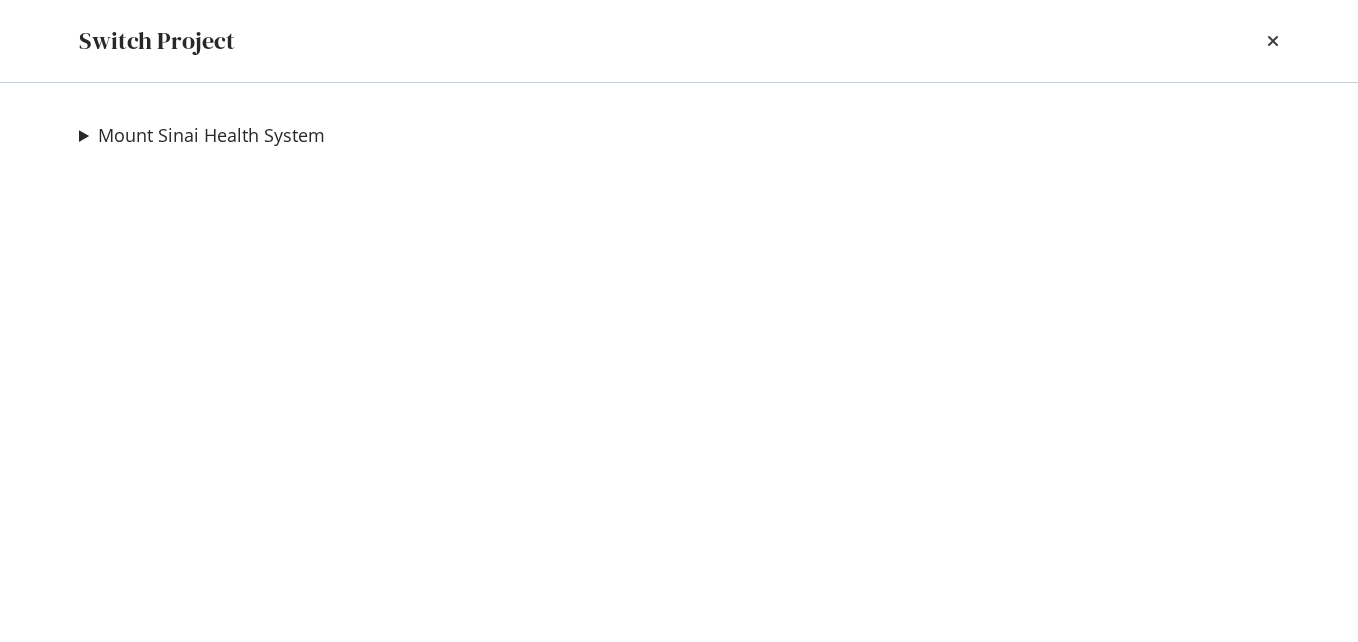 click on "Mount Sinai Health System" at bounding box center [202, 136] 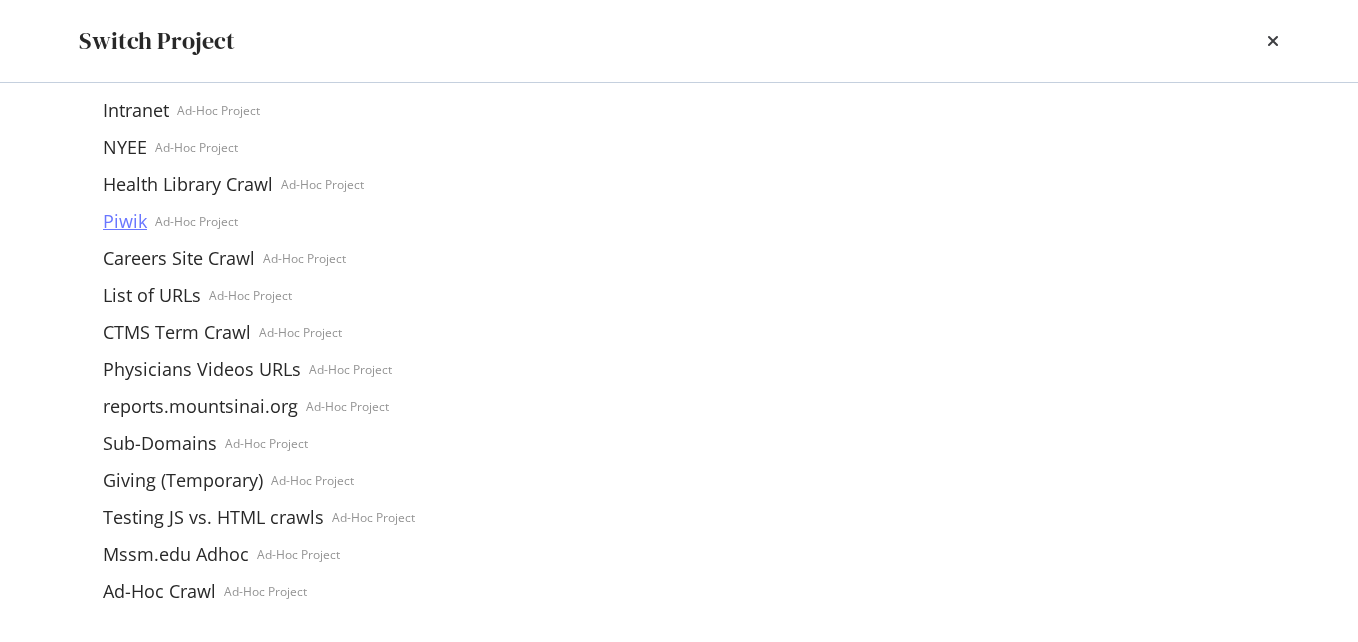 scroll, scrollTop: 0, scrollLeft: 0, axis: both 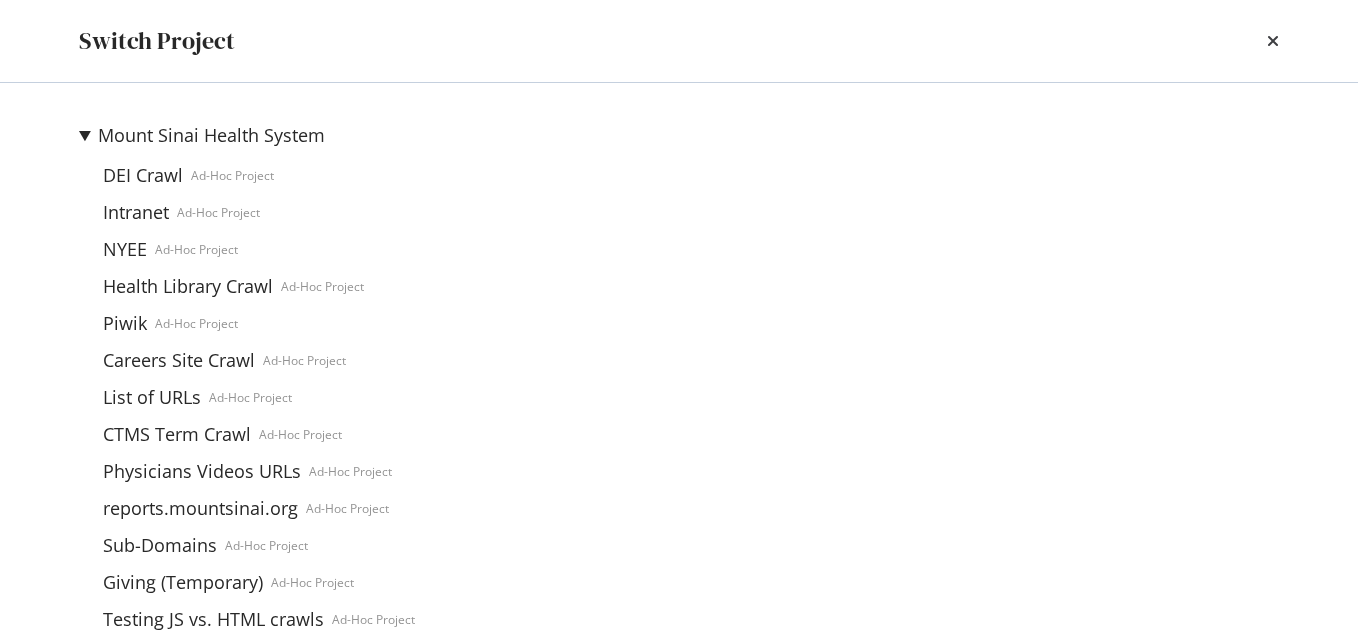 click on "Switch Project" at bounding box center [679, 41] 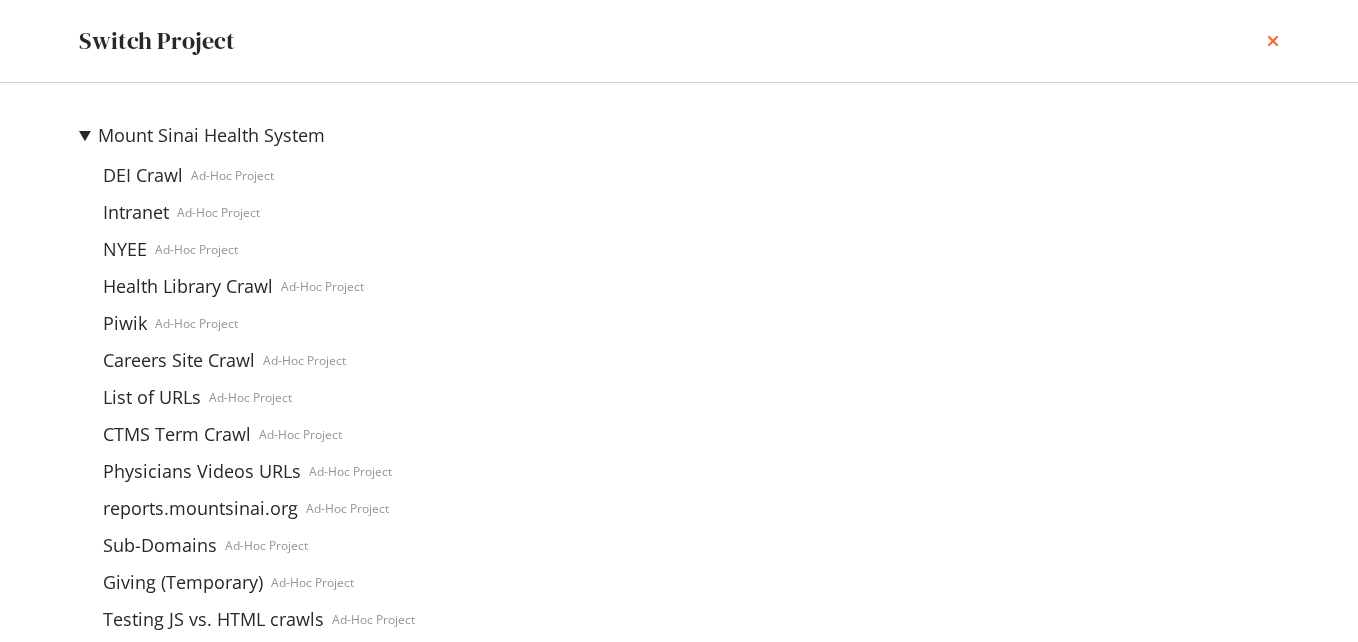 click at bounding box center [1273, 41] 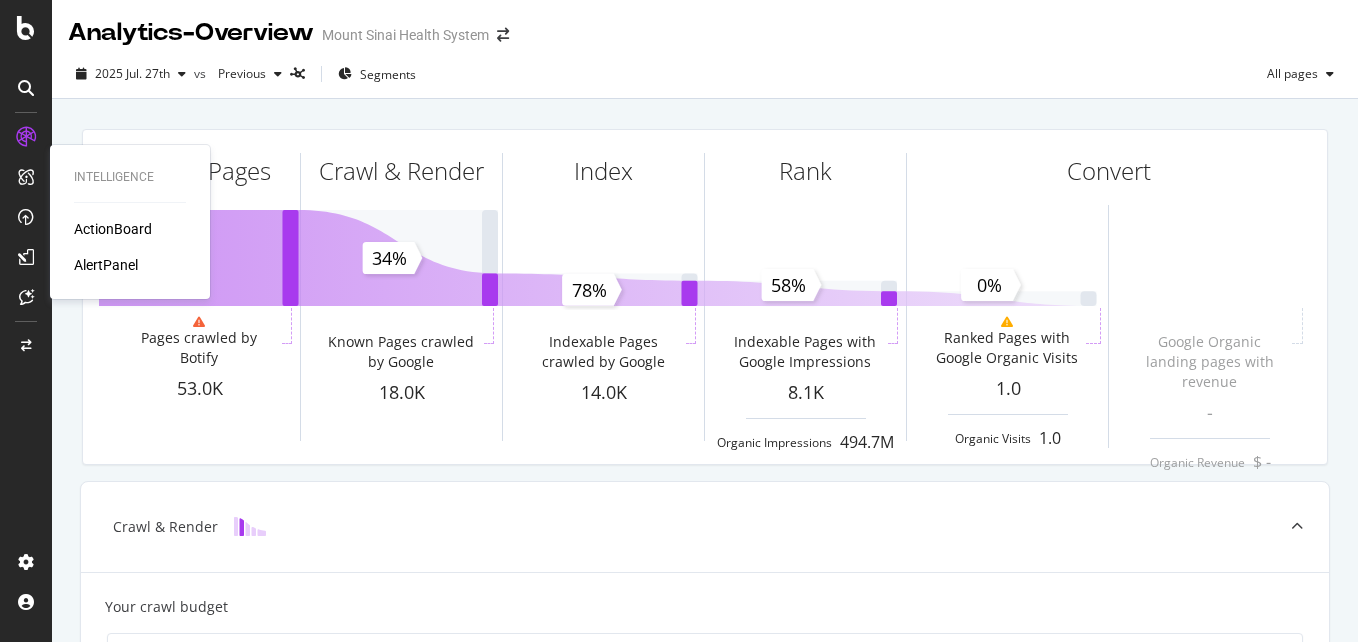 click on "ActionBoard" at bounding box center (113, 229) 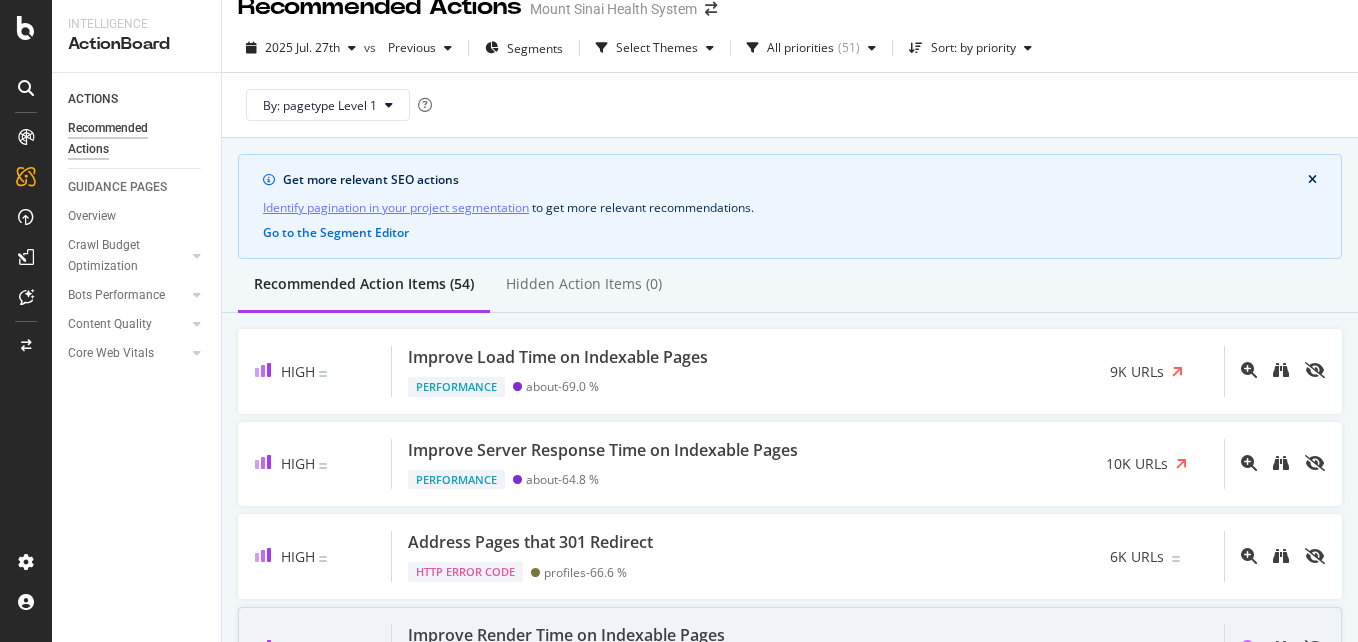 scroll, scrollTop: 0, scrollLeft: 0, axis: both 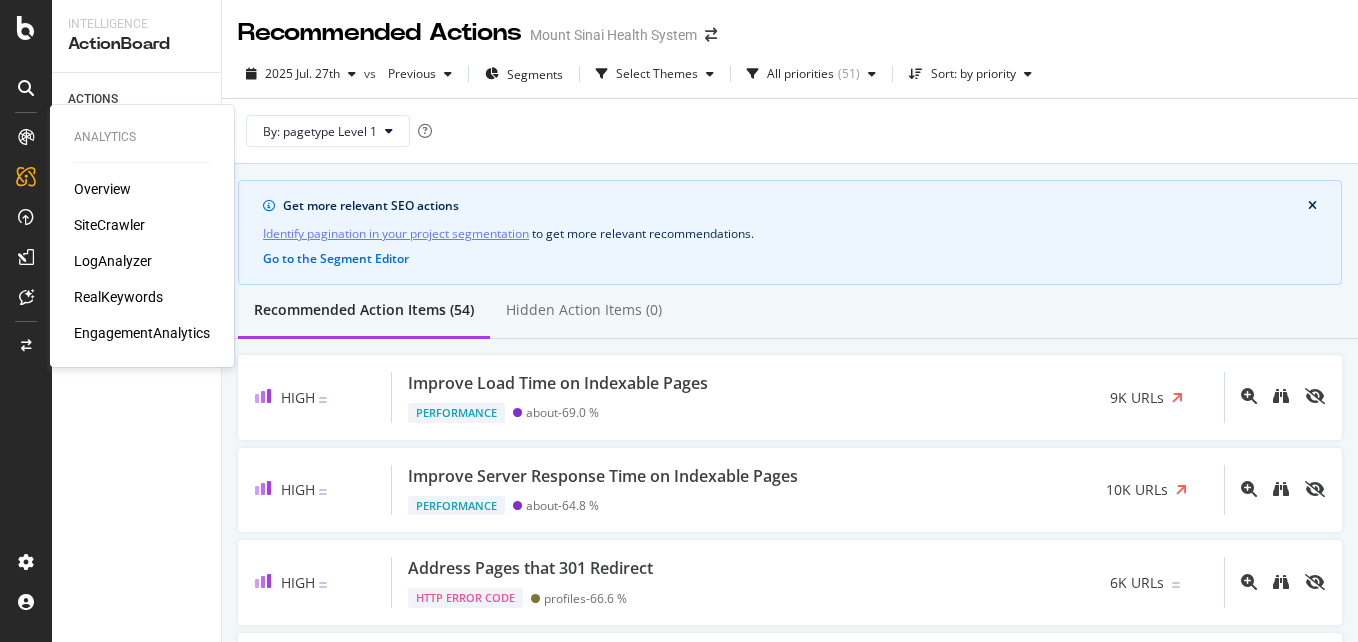 click on "Overview" at bounding box center [102, 189] 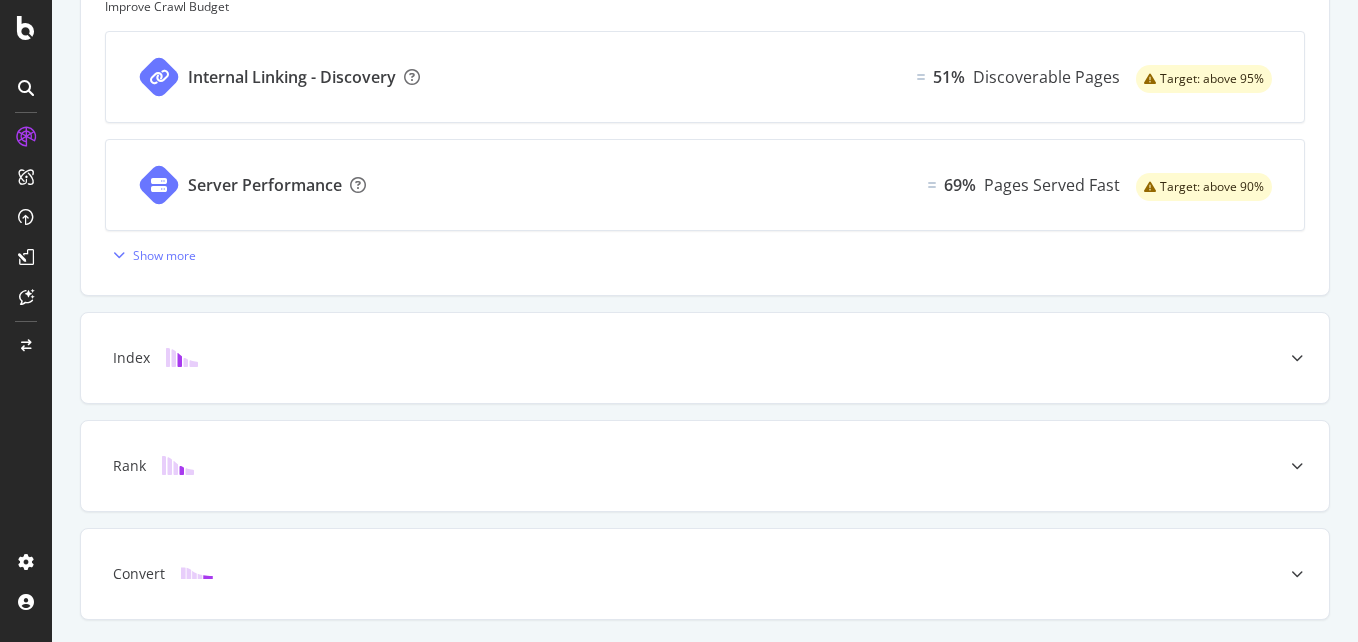scroll, scrollTop: 911, scrollLeft: 0, axis: vertical 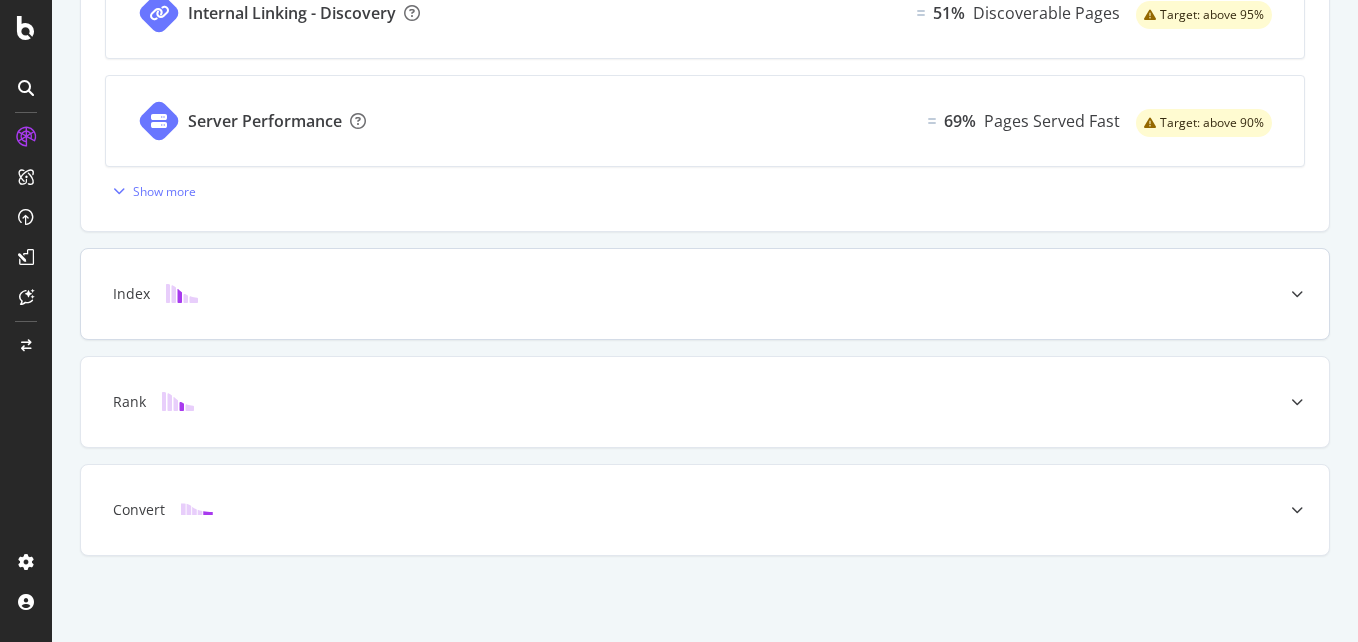 click at bounding box center (1297, 294) 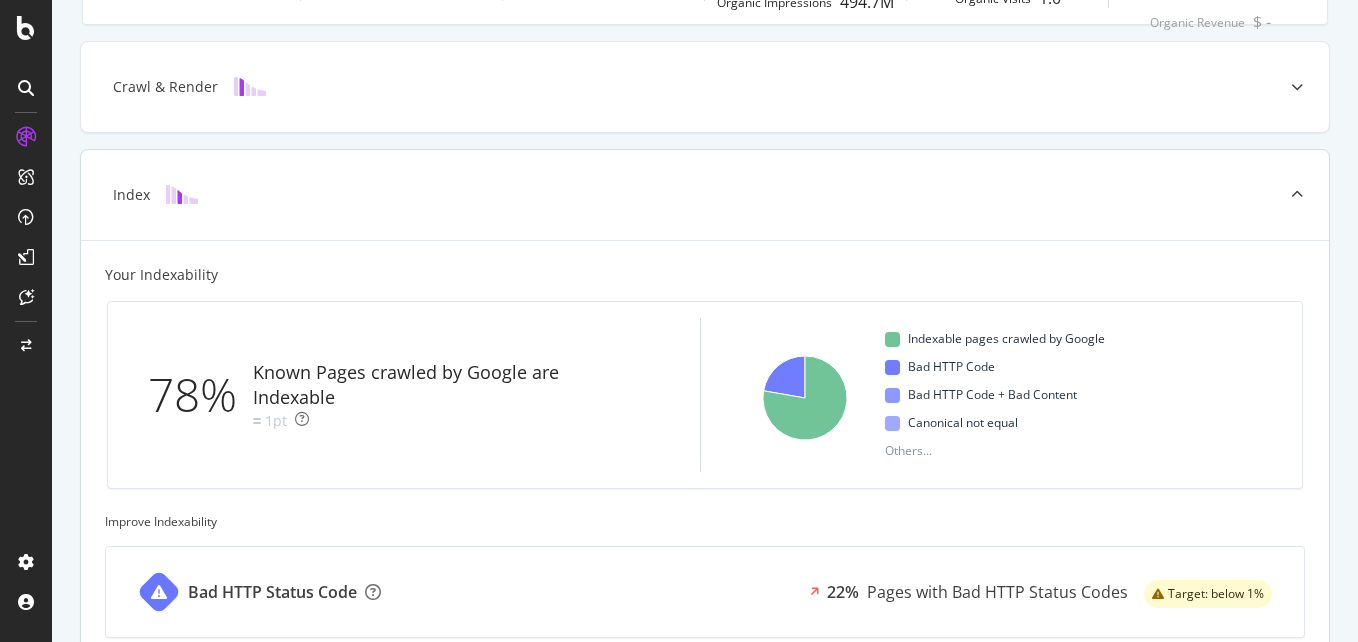 scroll, scrollTop: 438, scrollLeft: 0, axis: vertical 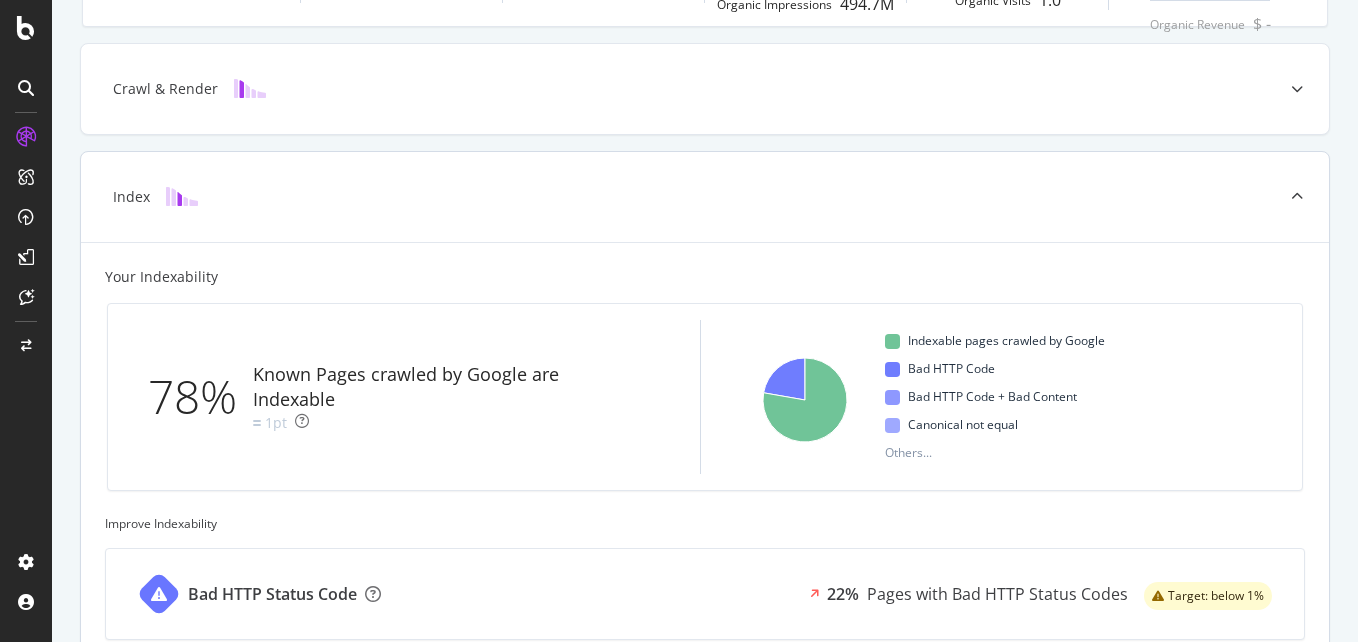 click at bounding box center (1297, 197) 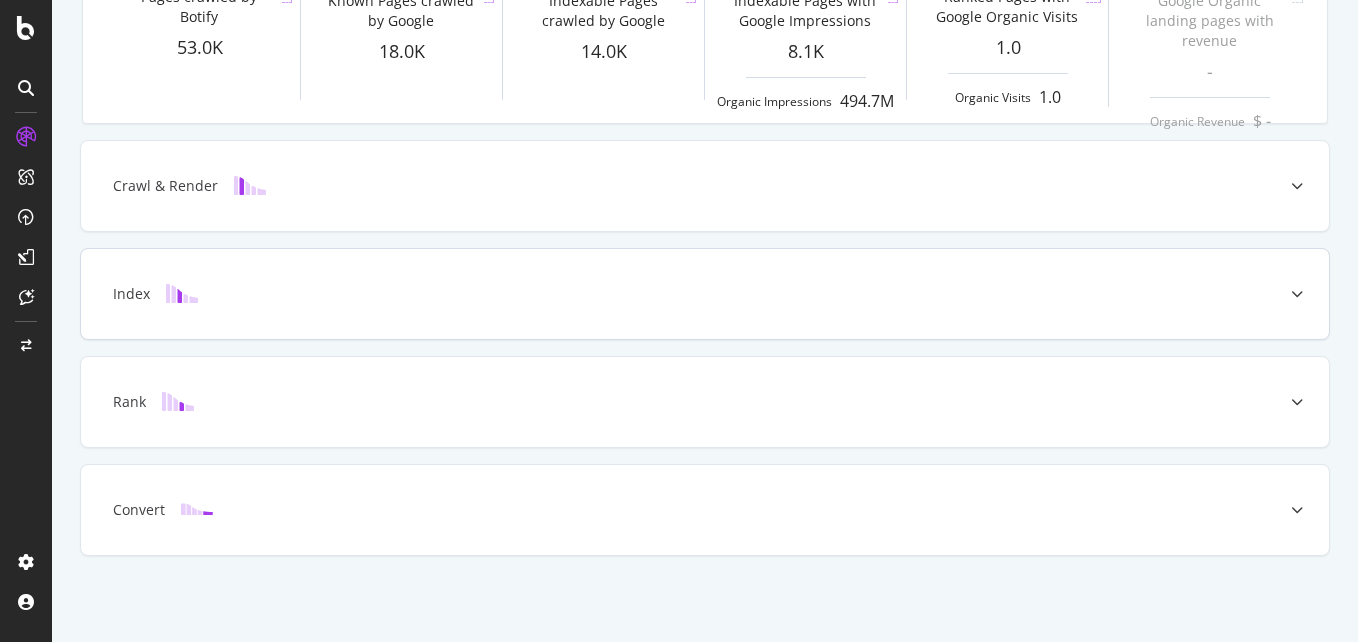 scroll, scrollTop: 0, scrollLeft: 0, axis: both 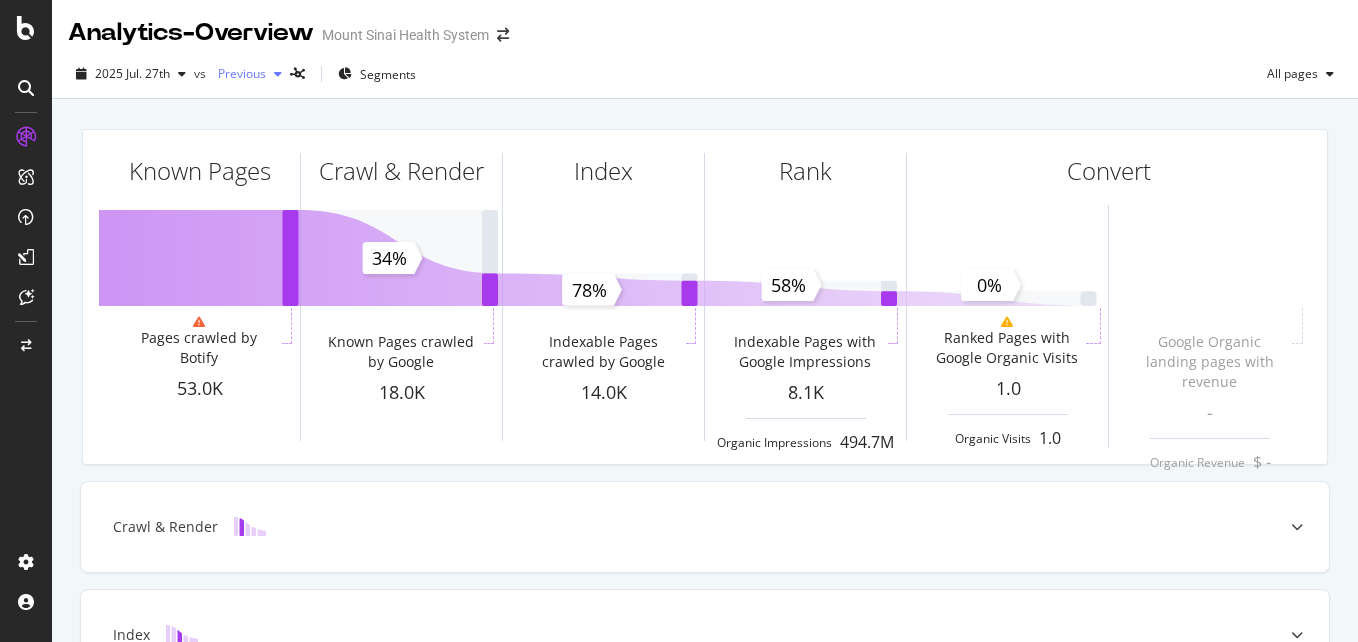 click at bounding box center (278, 74) 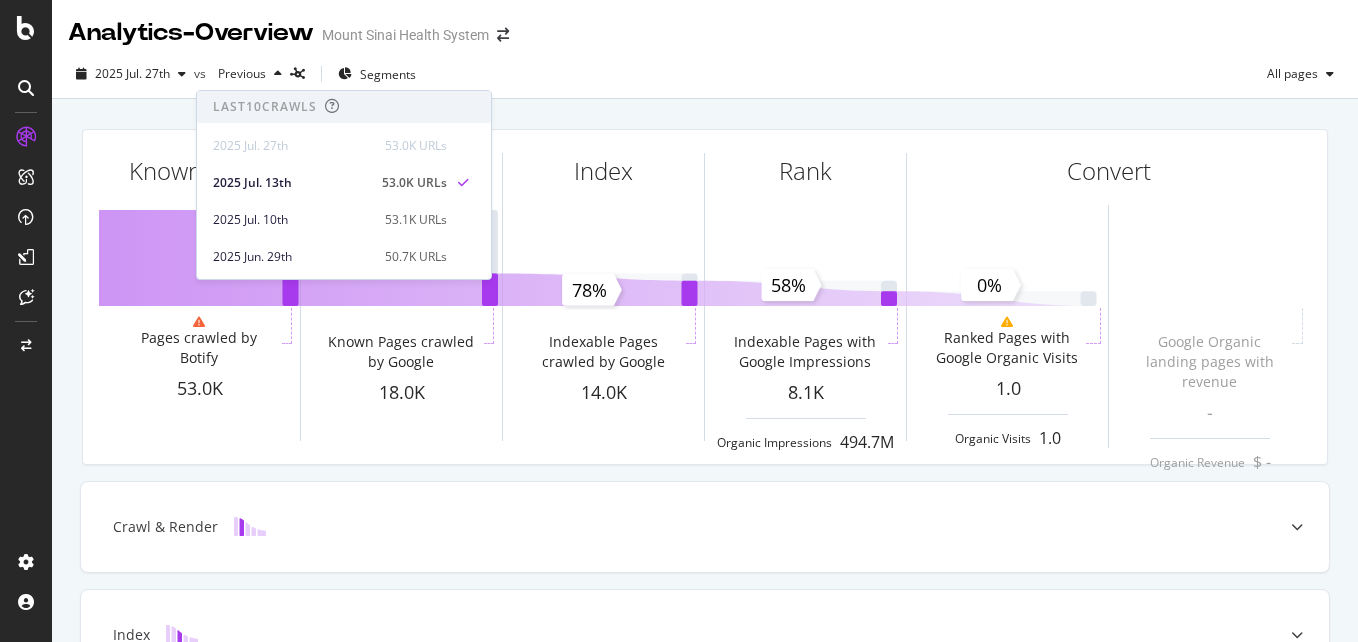 click on "[YEAR] [MONTH]. [DAY]th vs Previous Segments All pages" at bounding box center (705, 78) 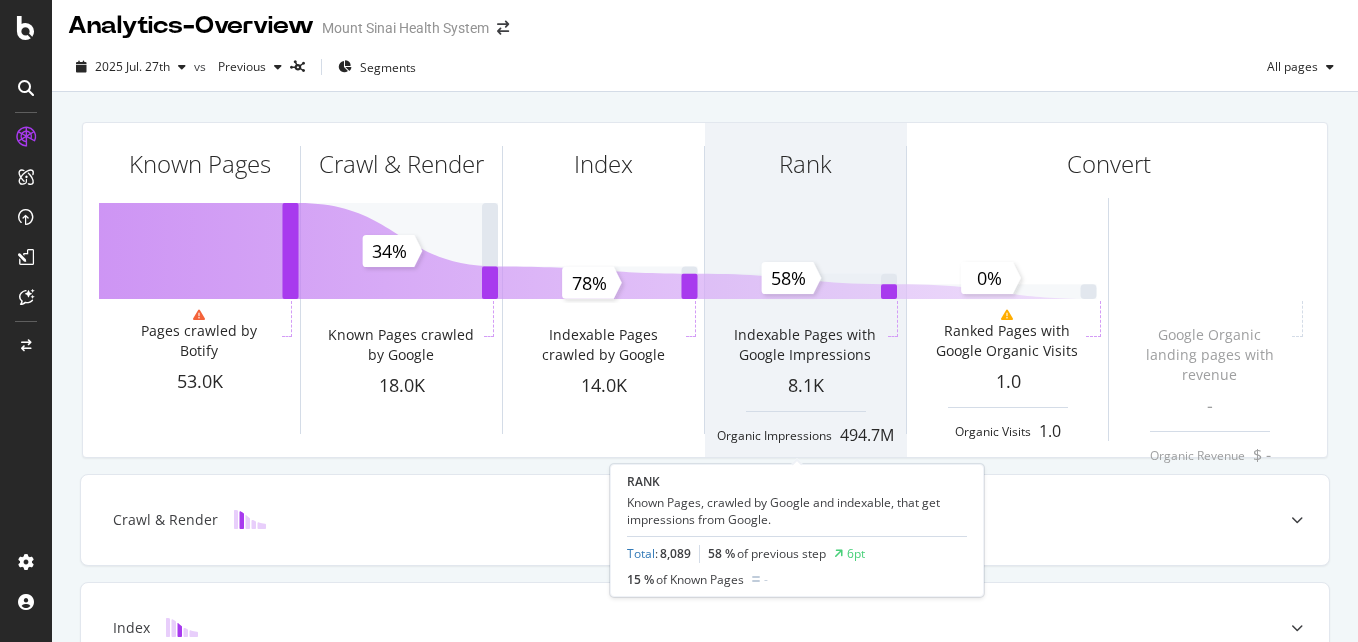 scroll, scrollTop: 8, scrollLeft: 0, axis: vertical 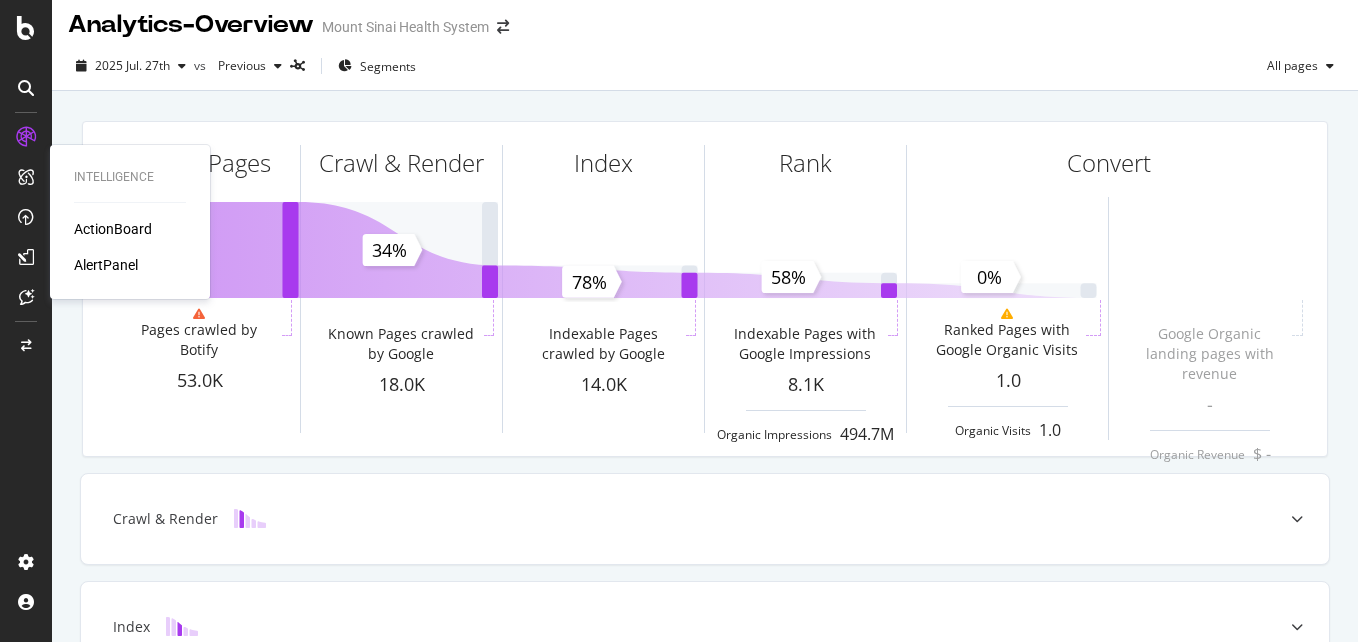 click on "ActionBoard" at bounding box center [113, 229] 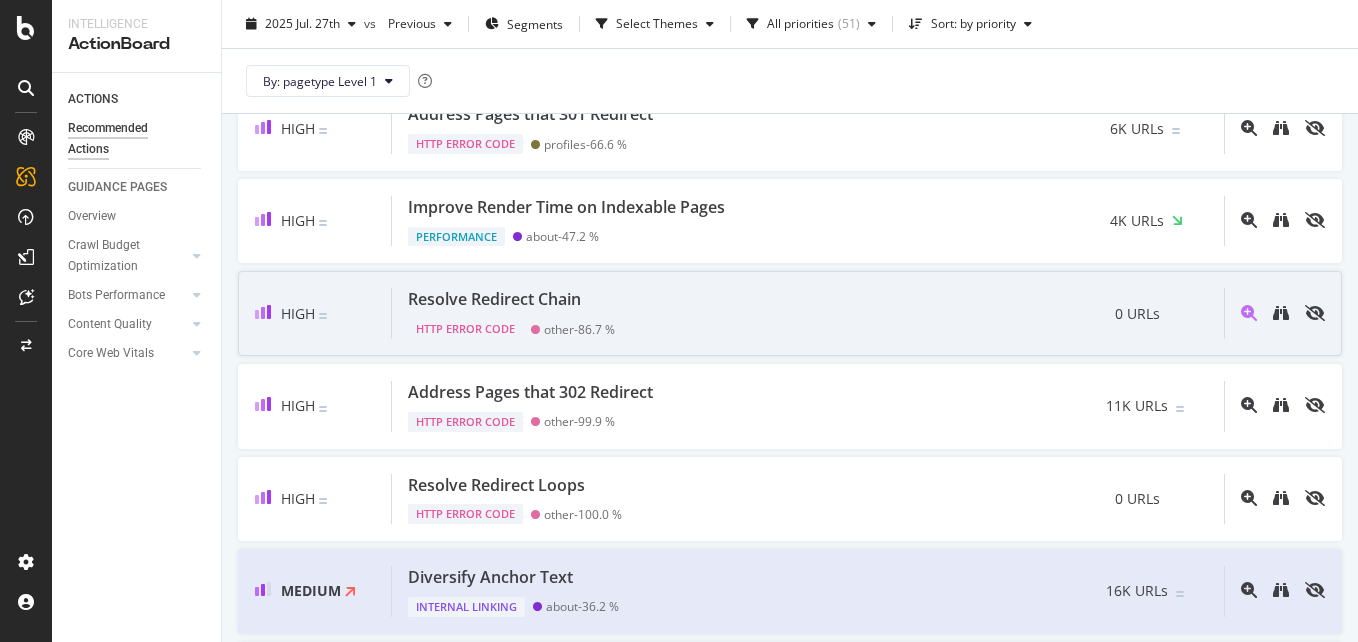 scroll, scrollTop: 457, scrollLeft: 0, axis: vertical 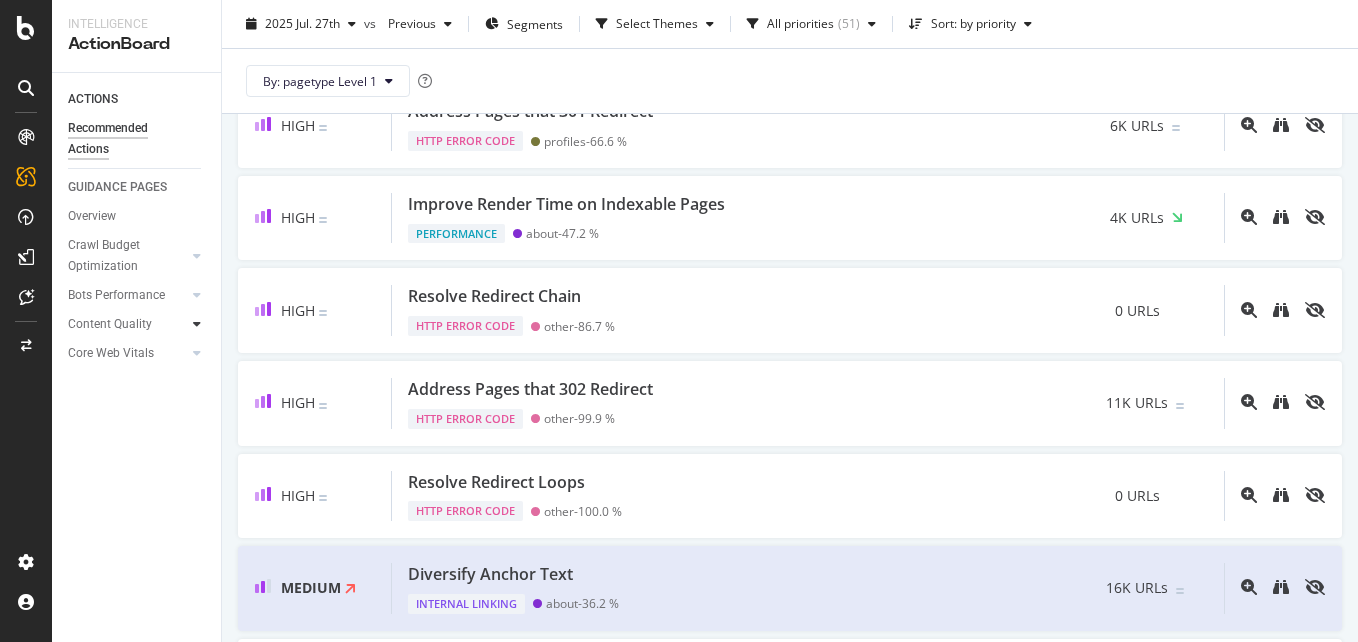 click at bounding box center (197, 324) 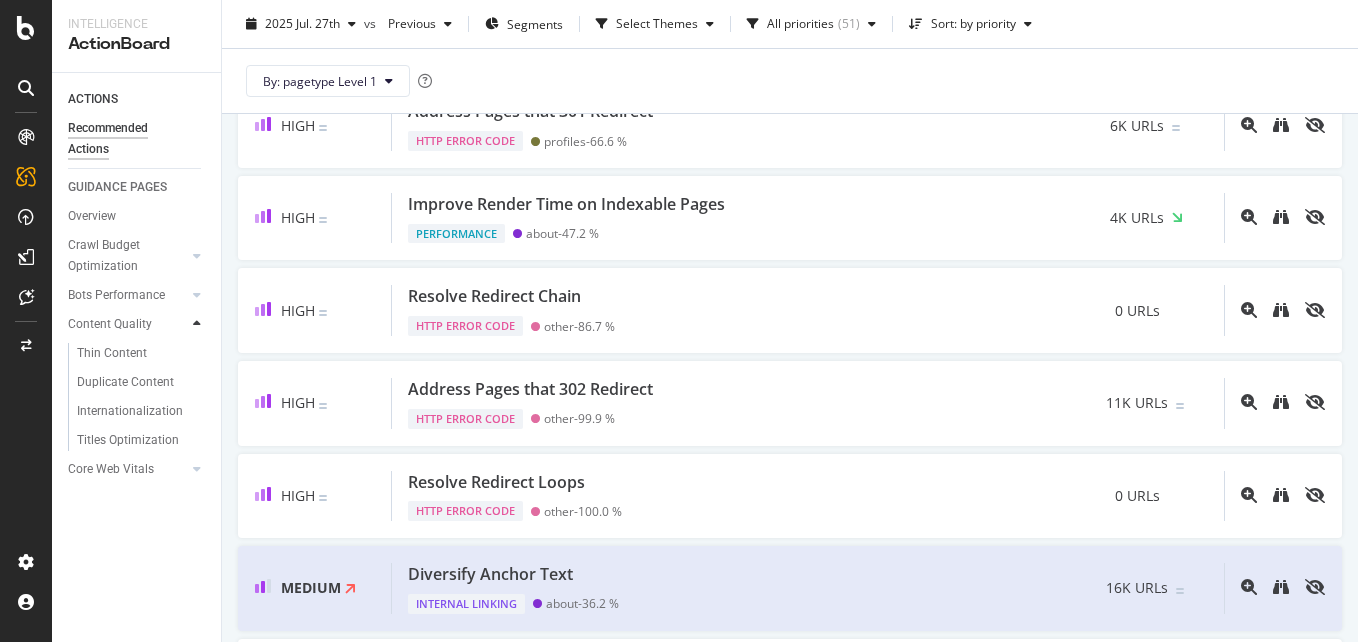 click at bounding box center (197, 324) 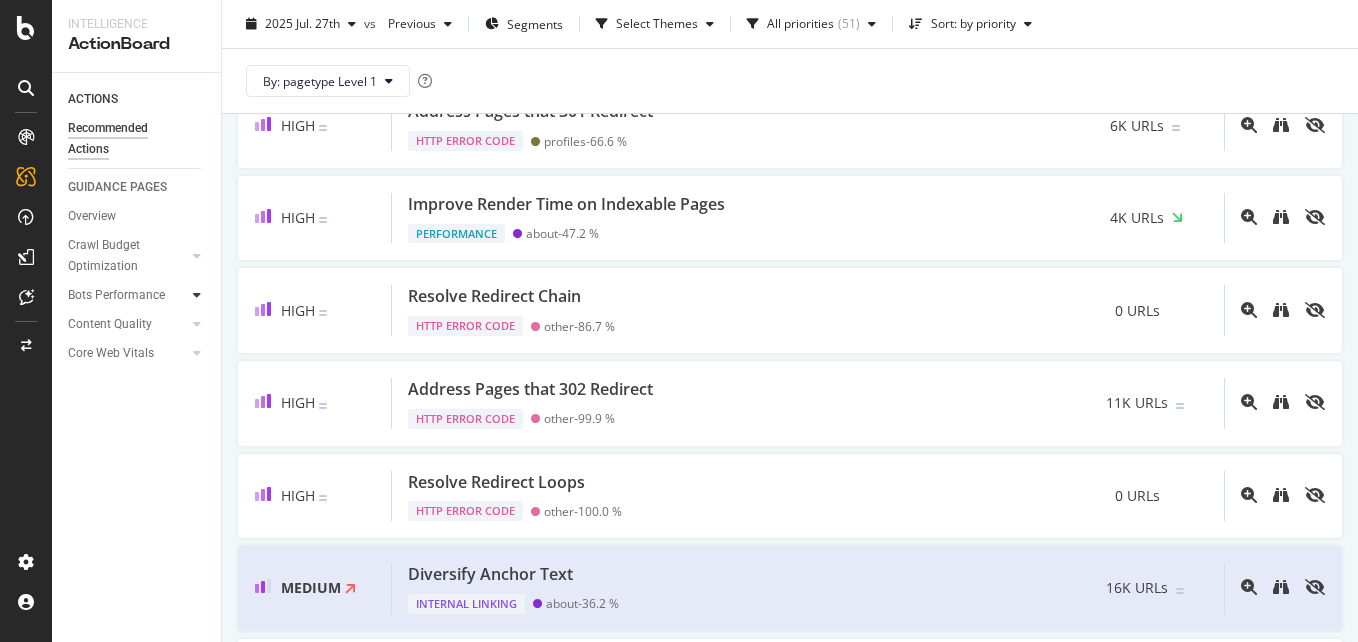 click at bounding box center [197, 295] 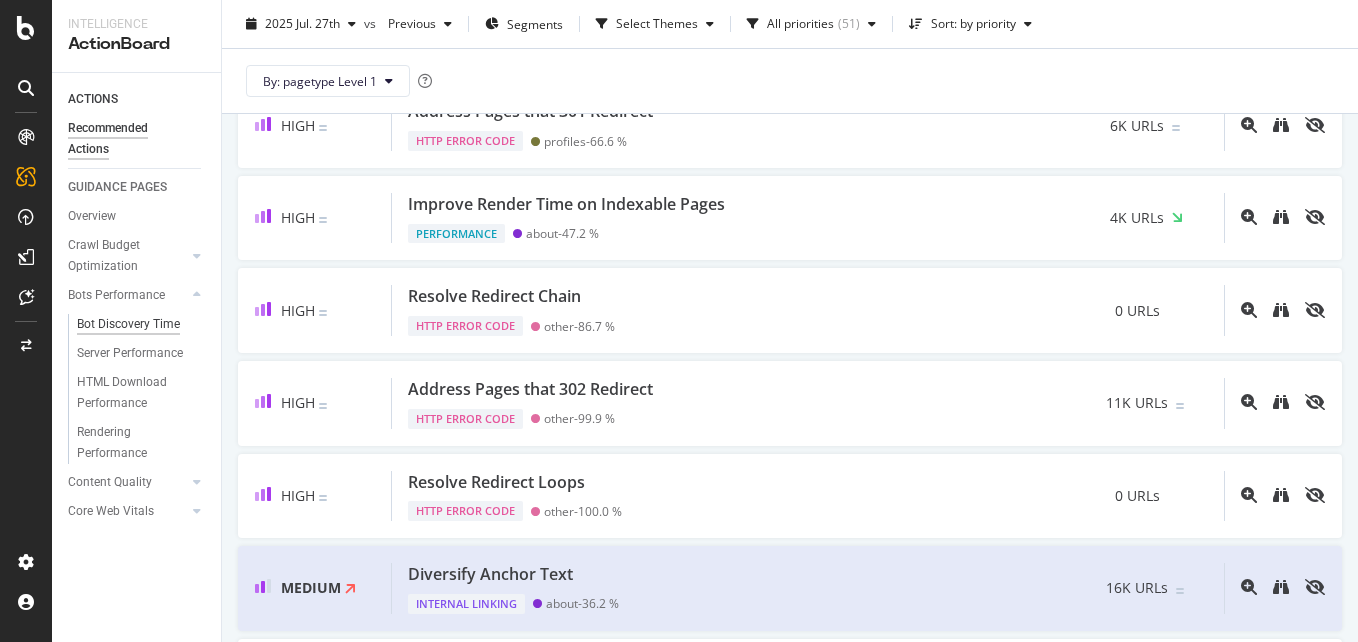 click on "Bot Discovery Time" at bounding box center (128, 324) 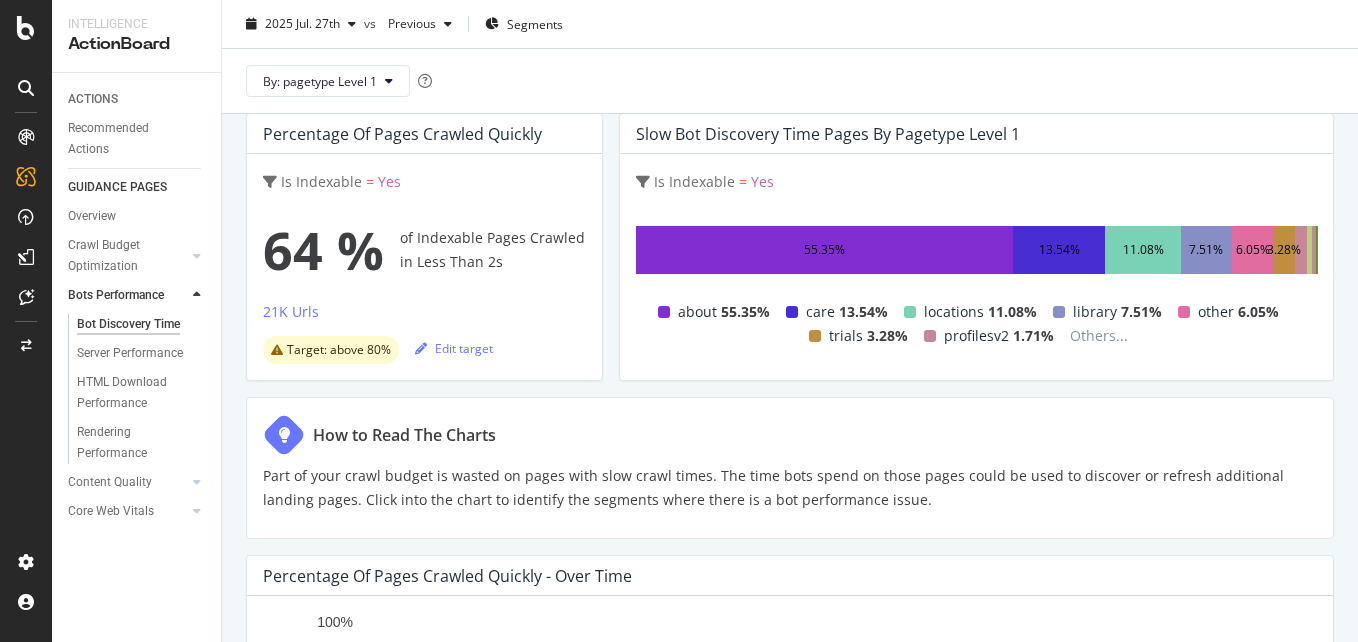 scroll, scrollTop: 0, scrollLeft: 0, axis: both 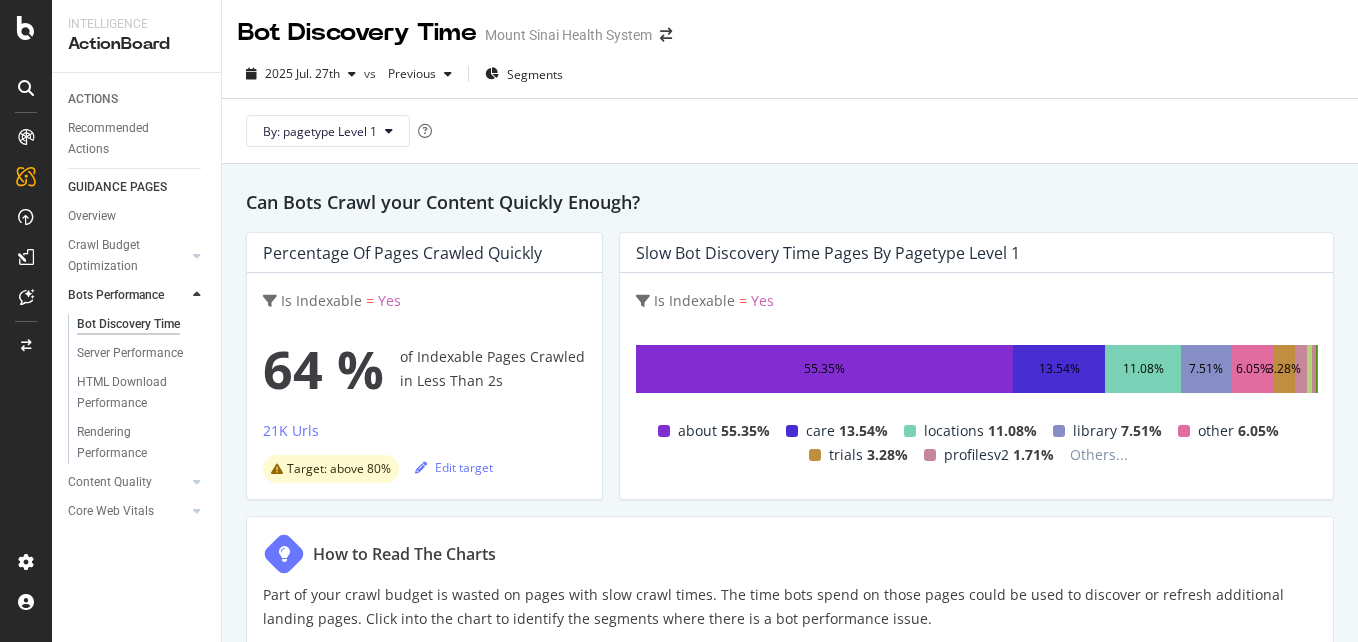 click at bounding box center (26, 137) 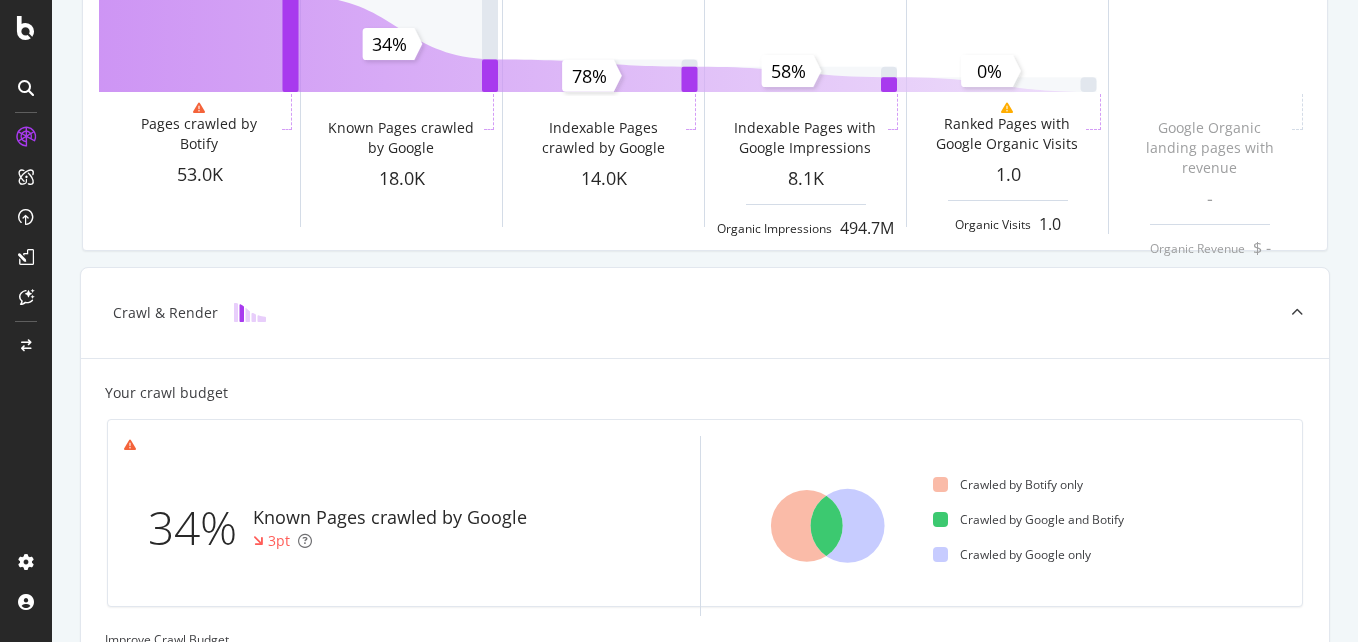 scroll, scrollTop: 0, scrollLeft: 0, axis: both 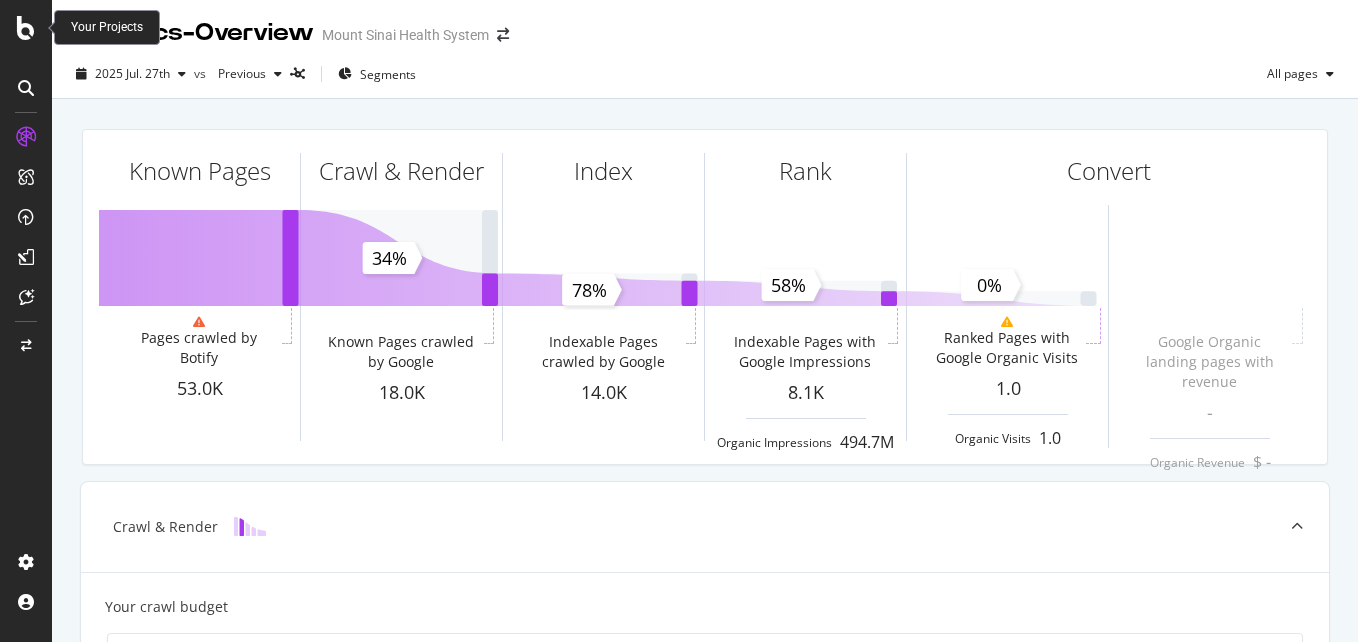click at bounding box center [26, 28] 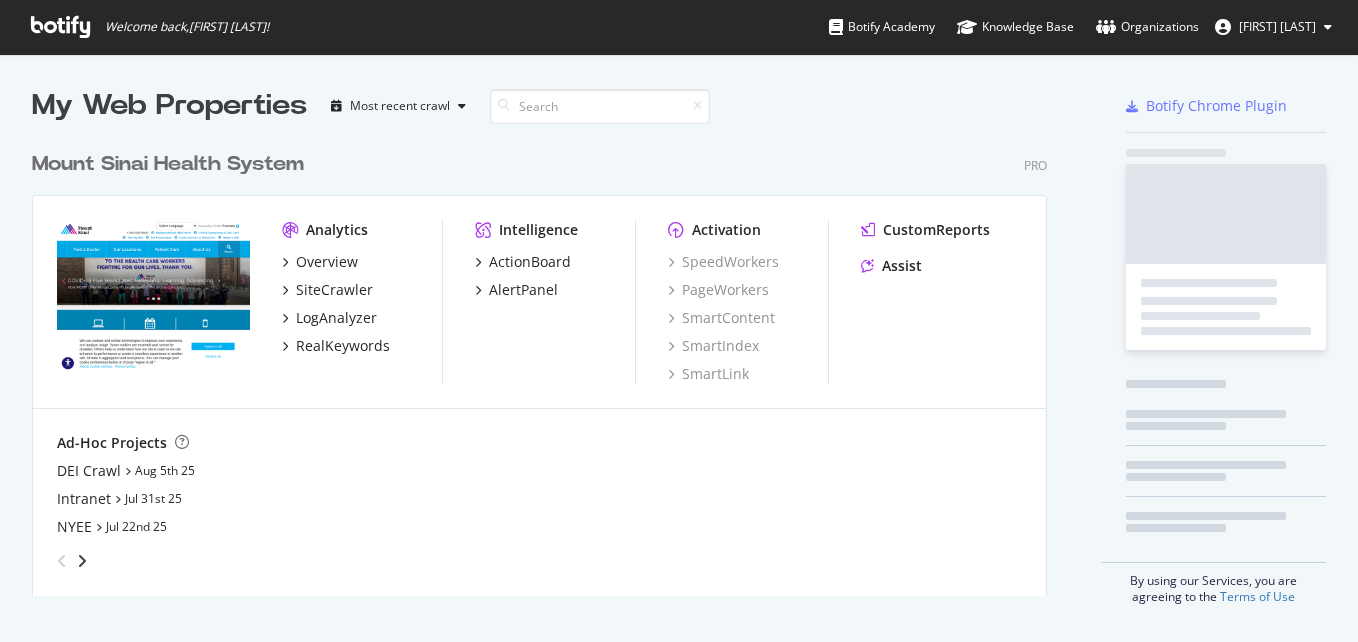 scroll, scrollTop: 16, scrollLeft: 16, axis: both 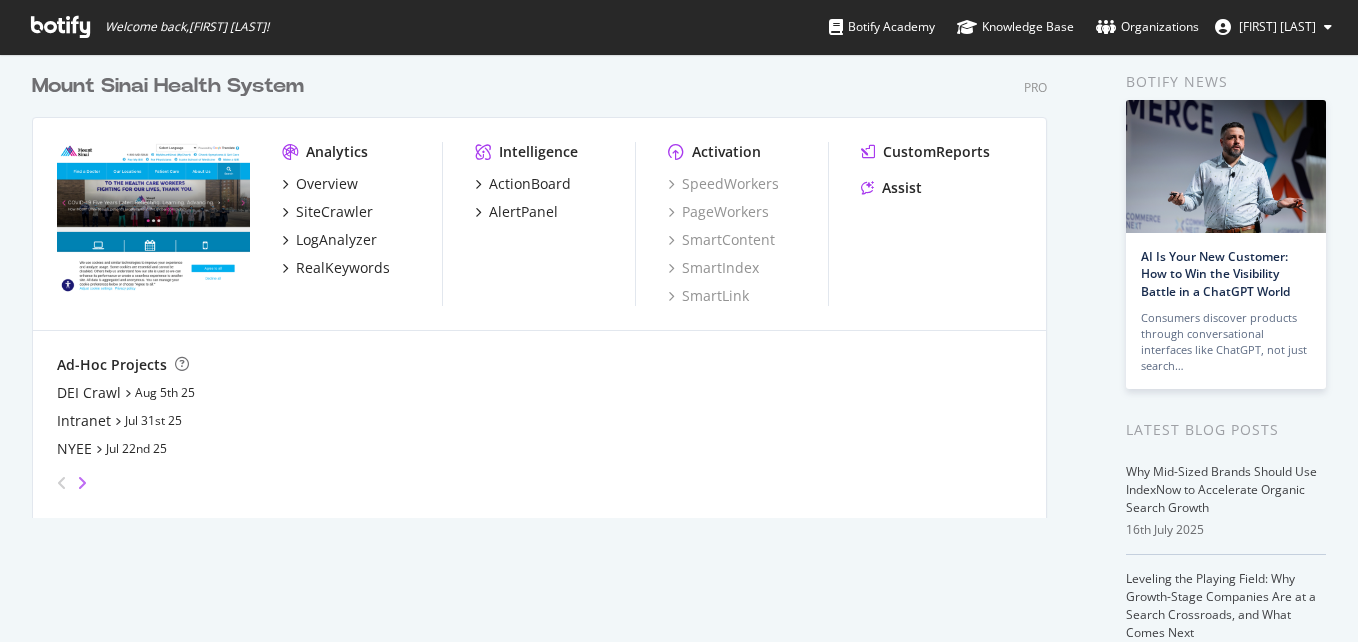 click at bounding box center [82, 483] 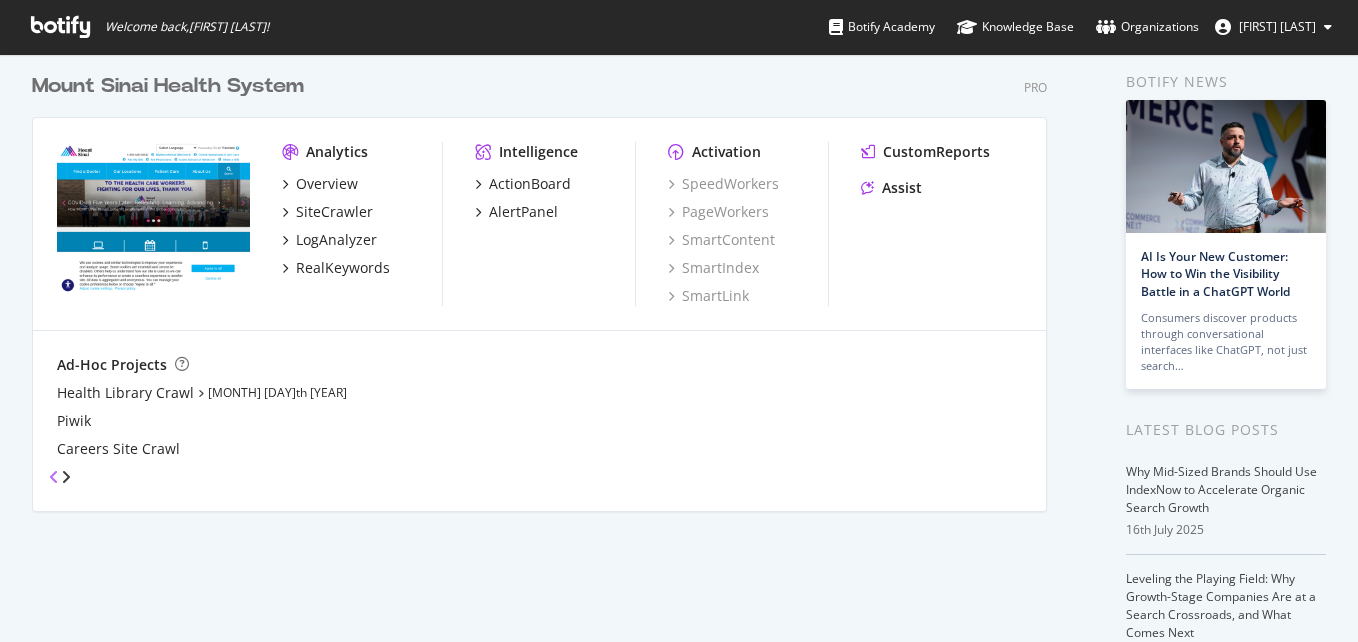 click at bounding box center (54, 477) 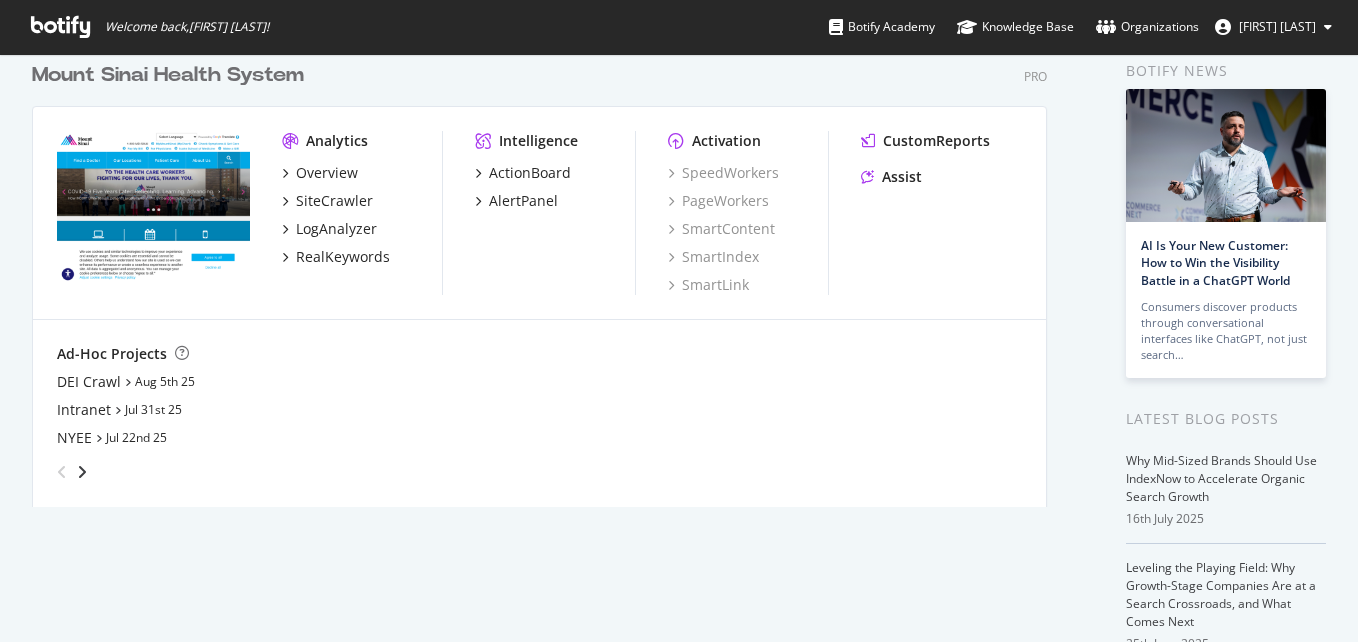 scroll, scrollTop: 0, scrollLeft: 0, axis: both 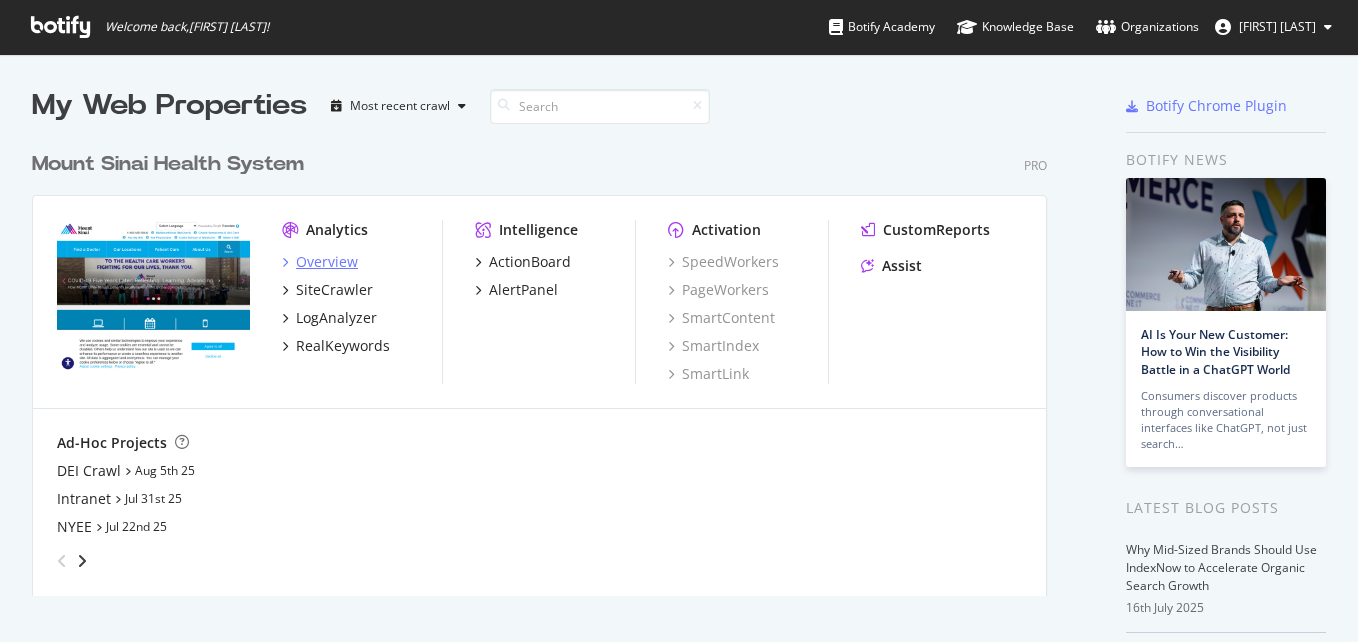 click at bounding box center [285, 262] 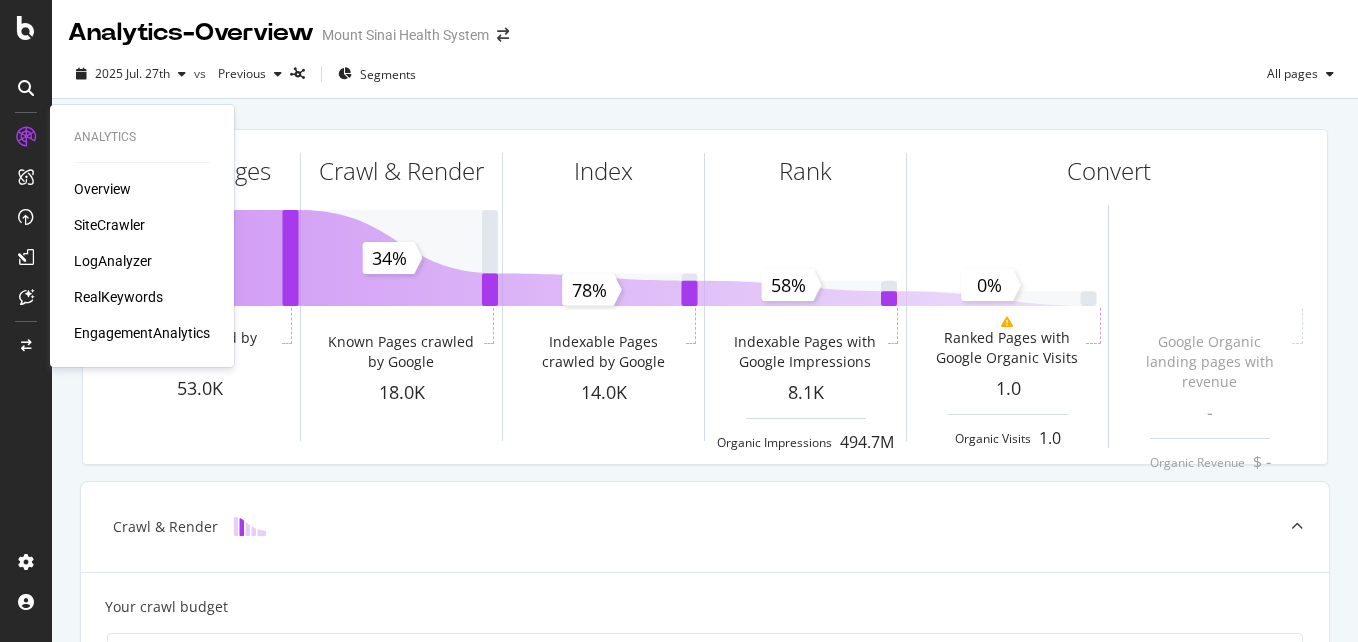 click at bounding box center [26, 137] 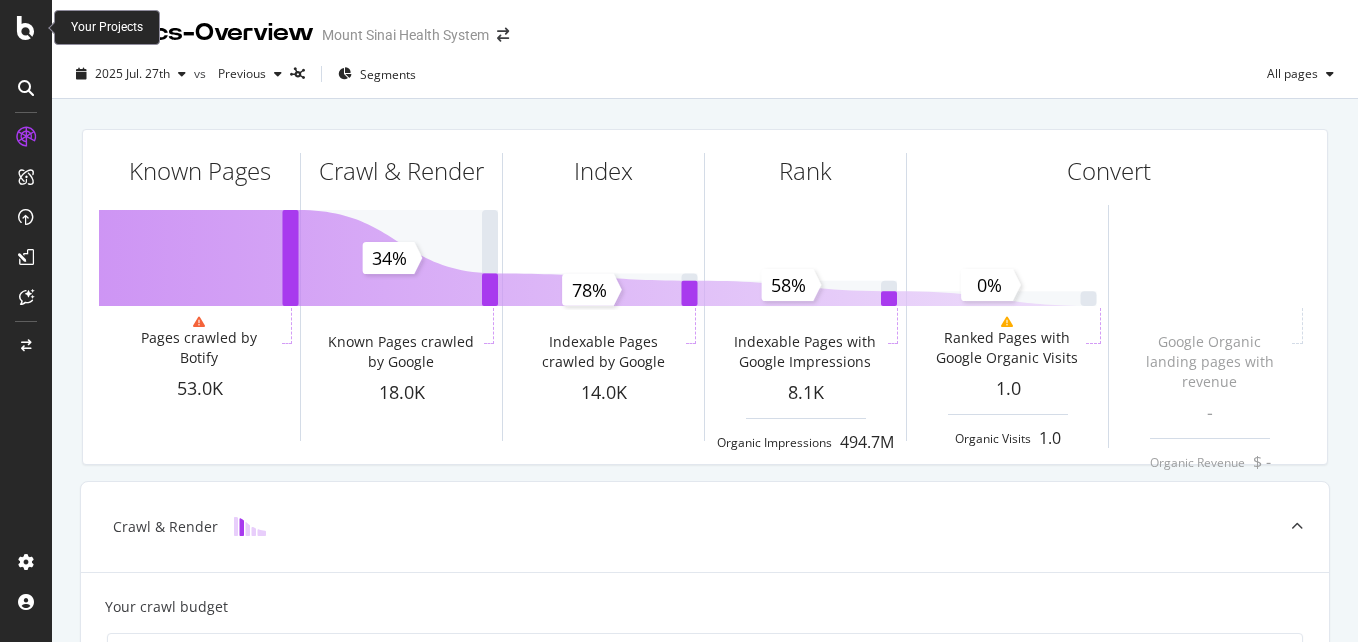 click at bounding box center [26, 28] 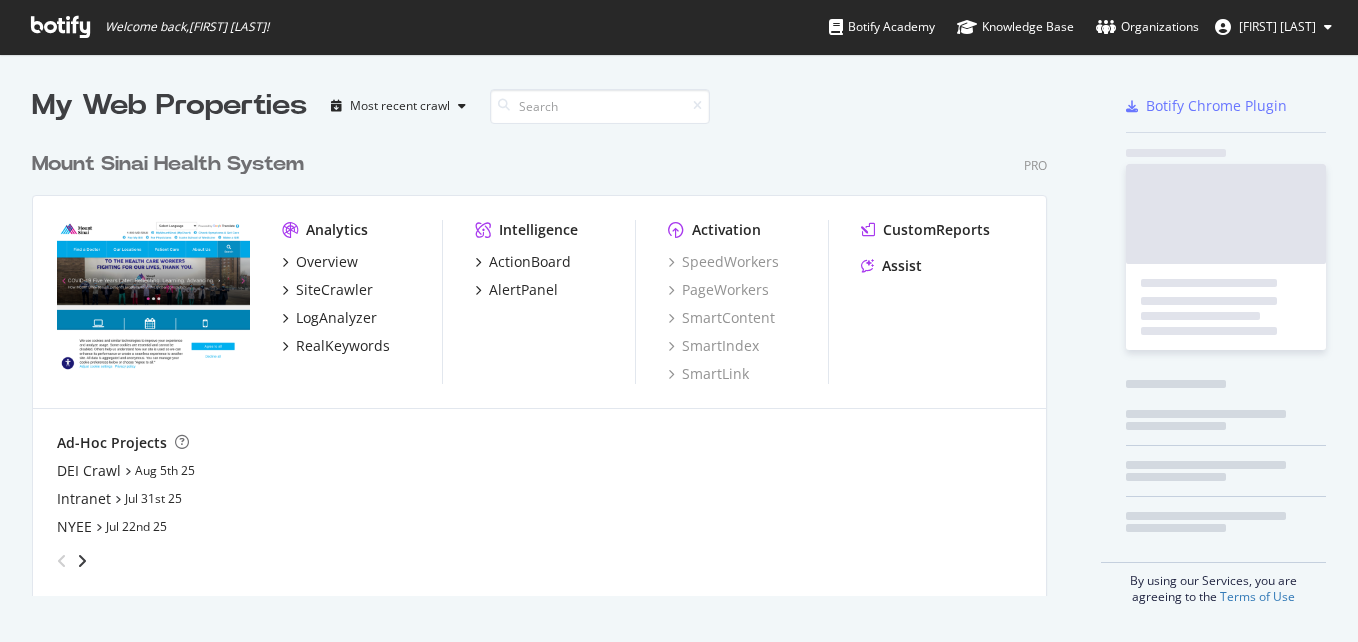 scroll, scrollTop: 16, scrollLeft: 16, axis: both 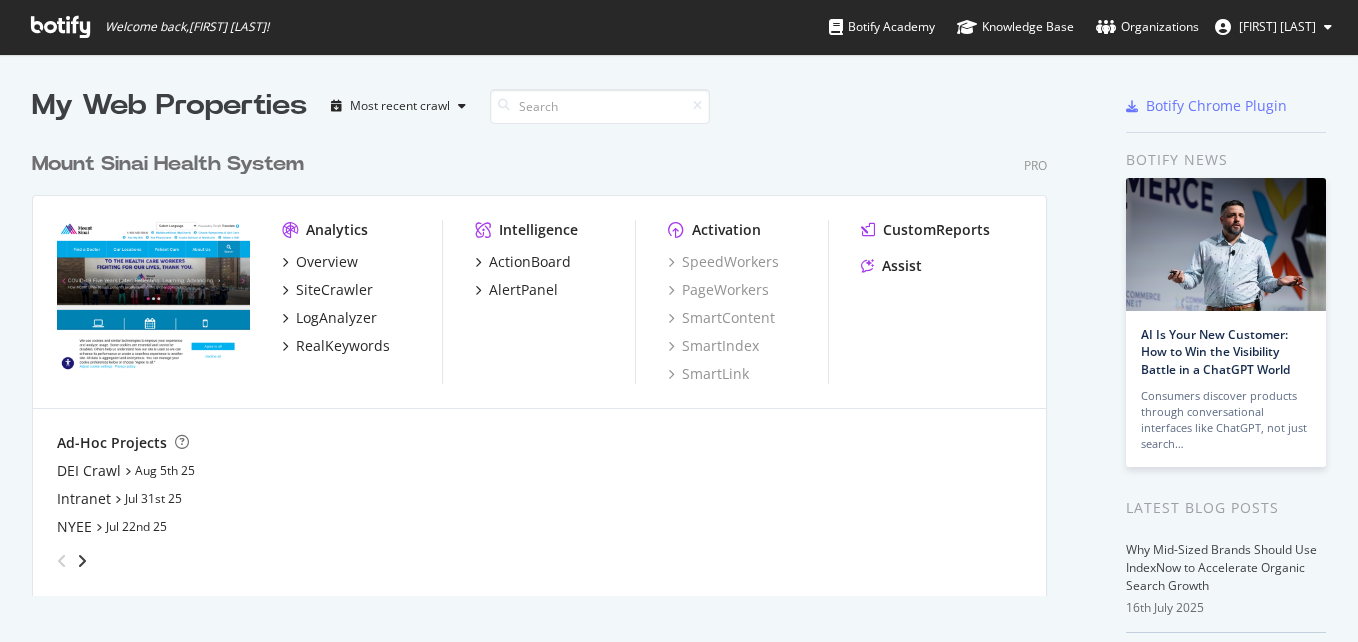 click at bounding box center (1328, 27) 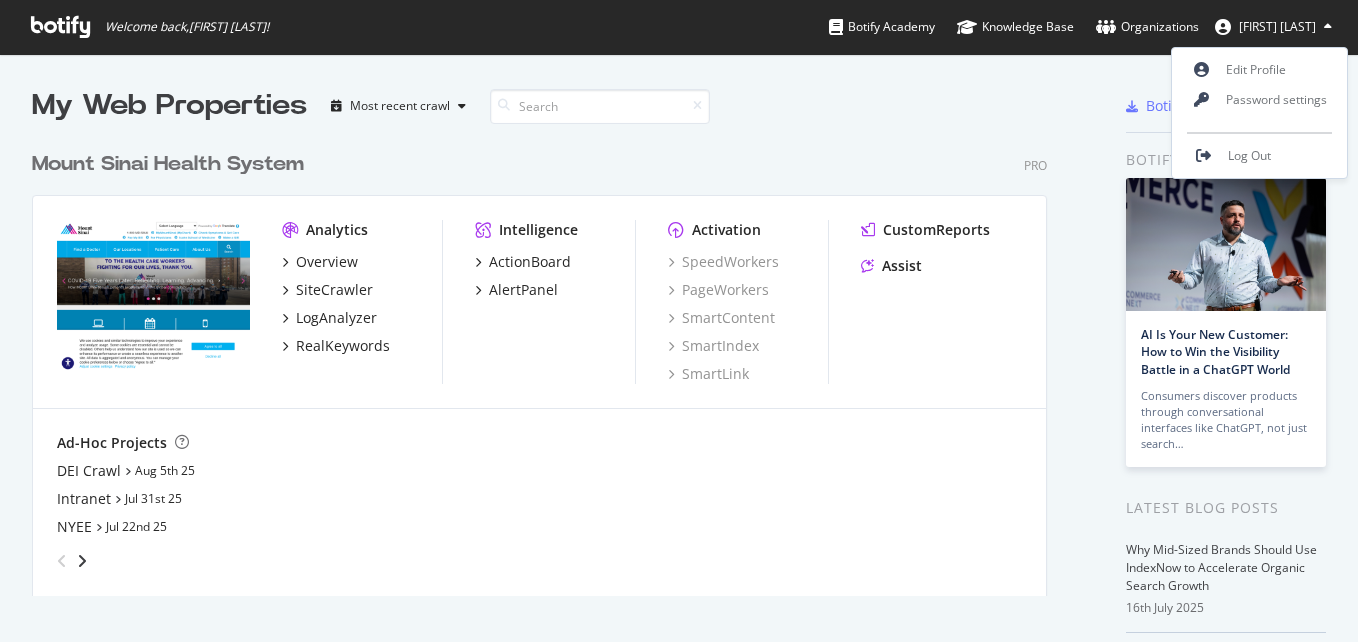 click on "[FIRST] [LAST]" at bounding box center (1277, 26) 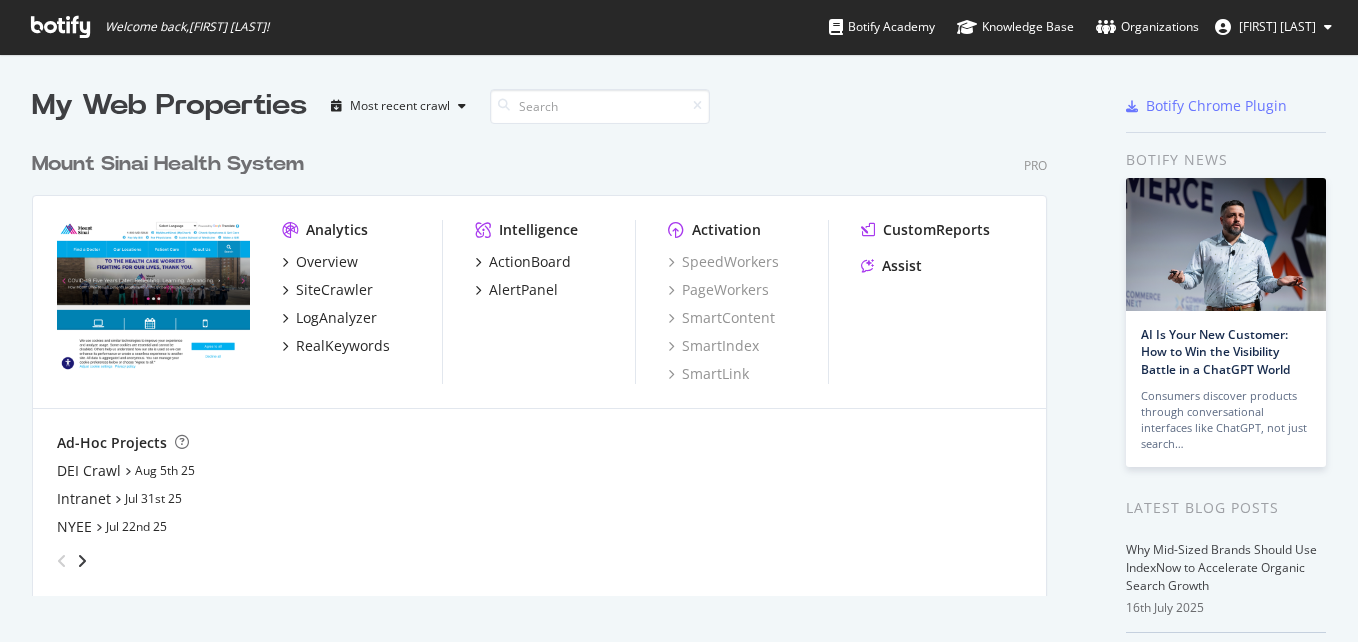 click on "[FIRST] [LAST]" at bounding box center (1277, 26) 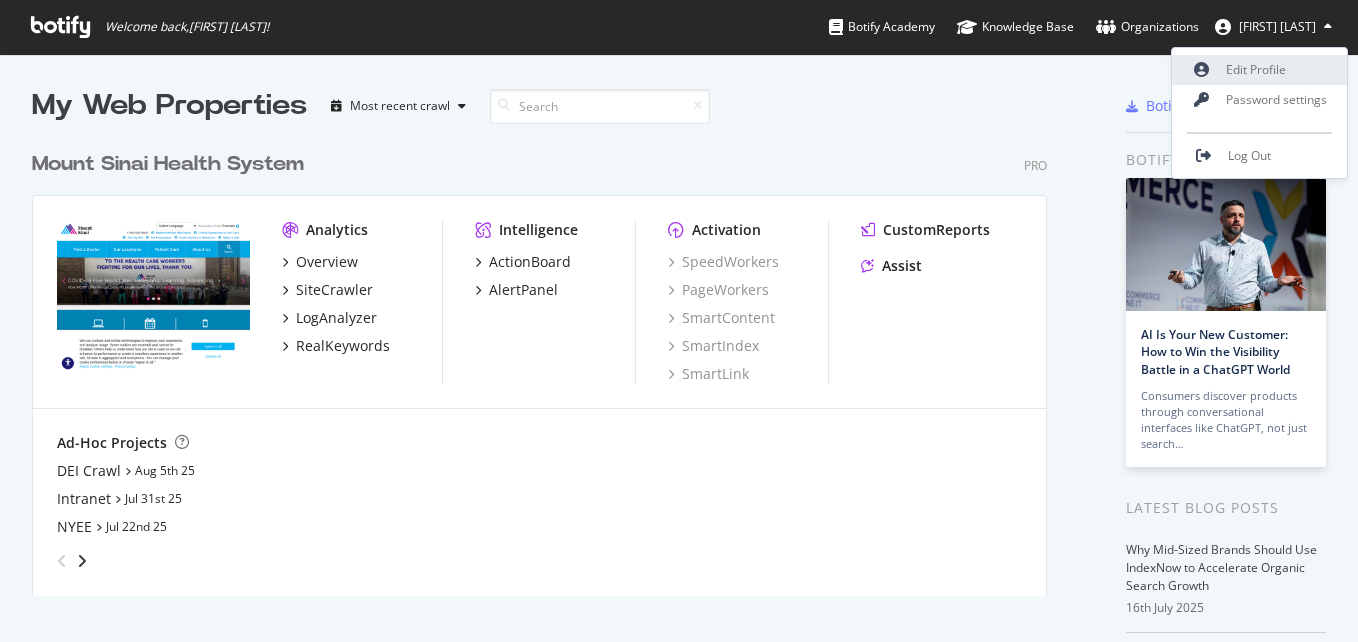 click on "Edit Profile" at bounding box center [1259, 70] 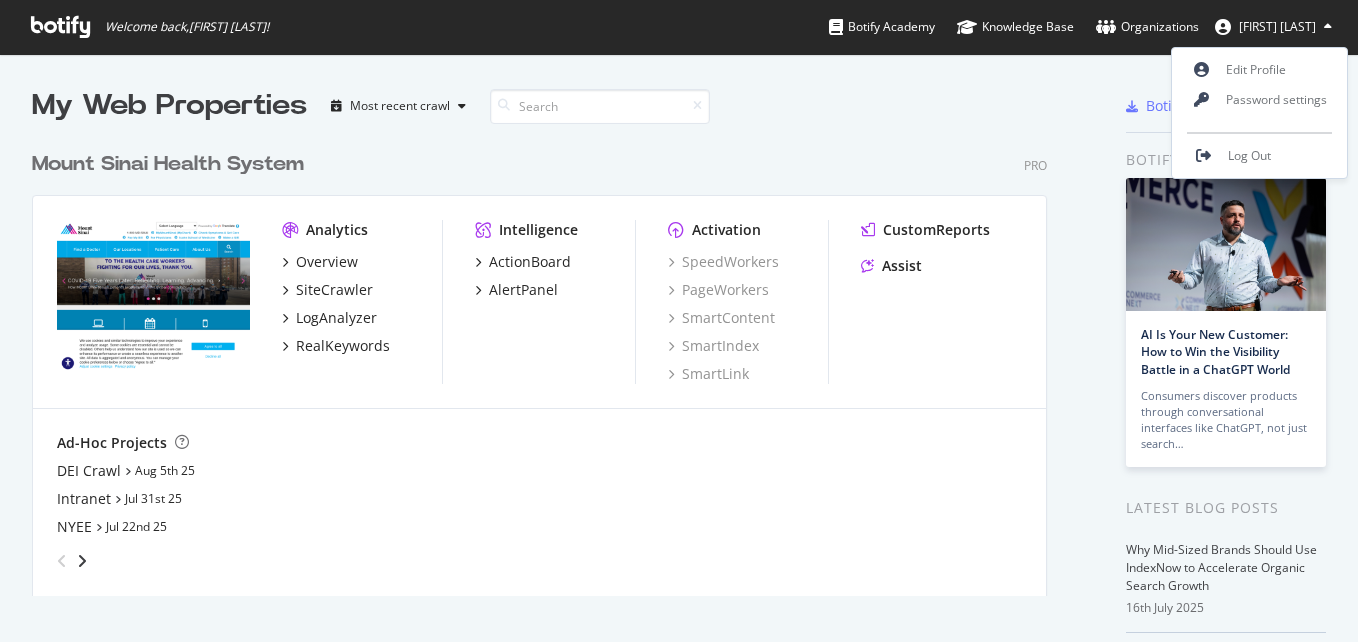 click on "Welcome back,  [FIRST] [LAST] !     Botify Academy     Knowledge Base     Organizations [FIRST] [LAST]" at bounding box center (679, 27) 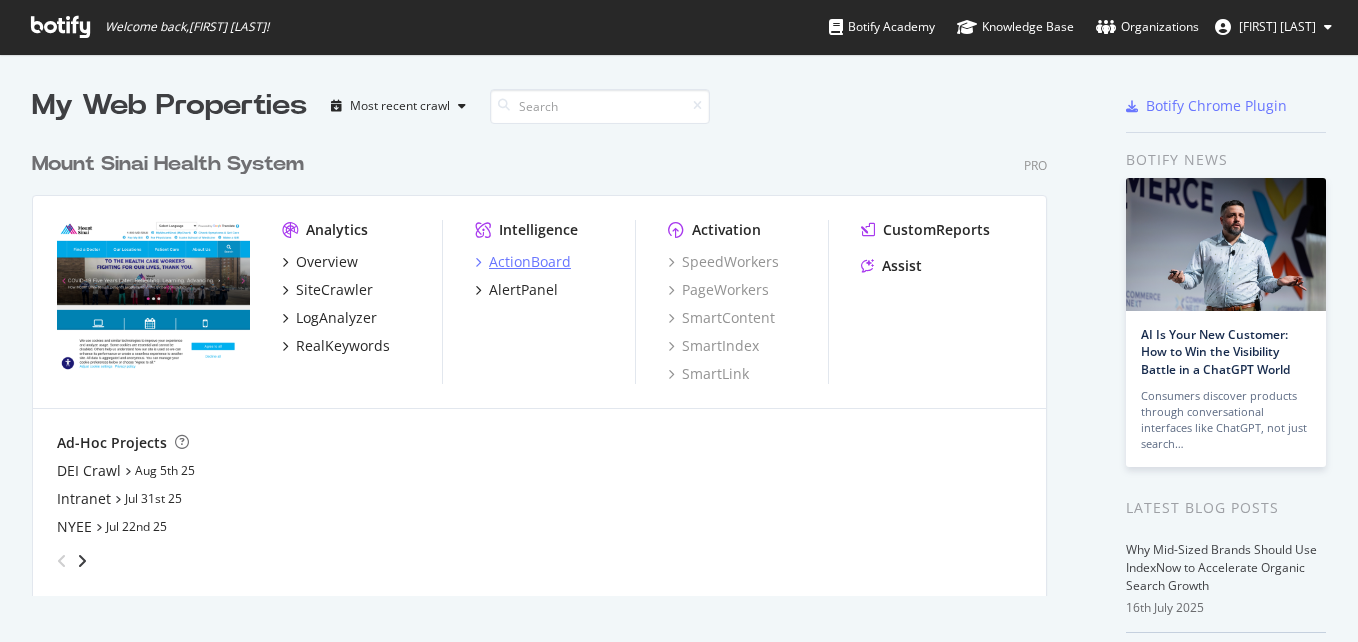 click at bounding box center (478, 262) 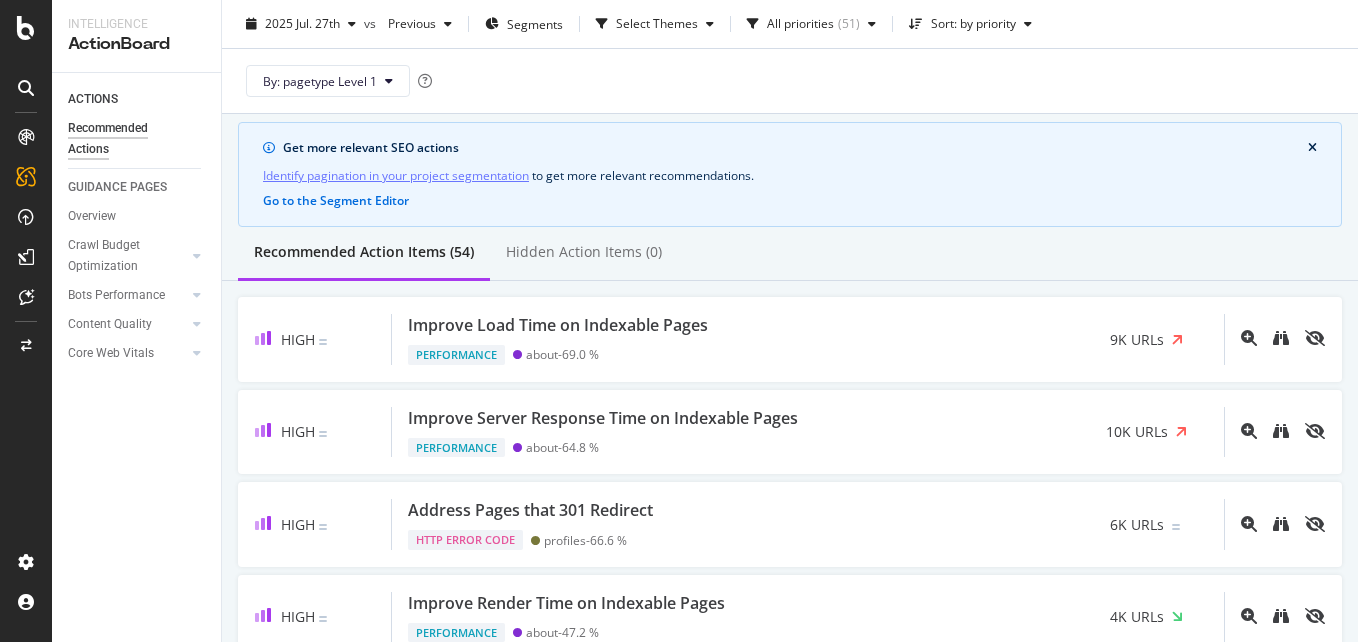 scroll, scrollTop: 0, scrollLeft: 0, axis: both 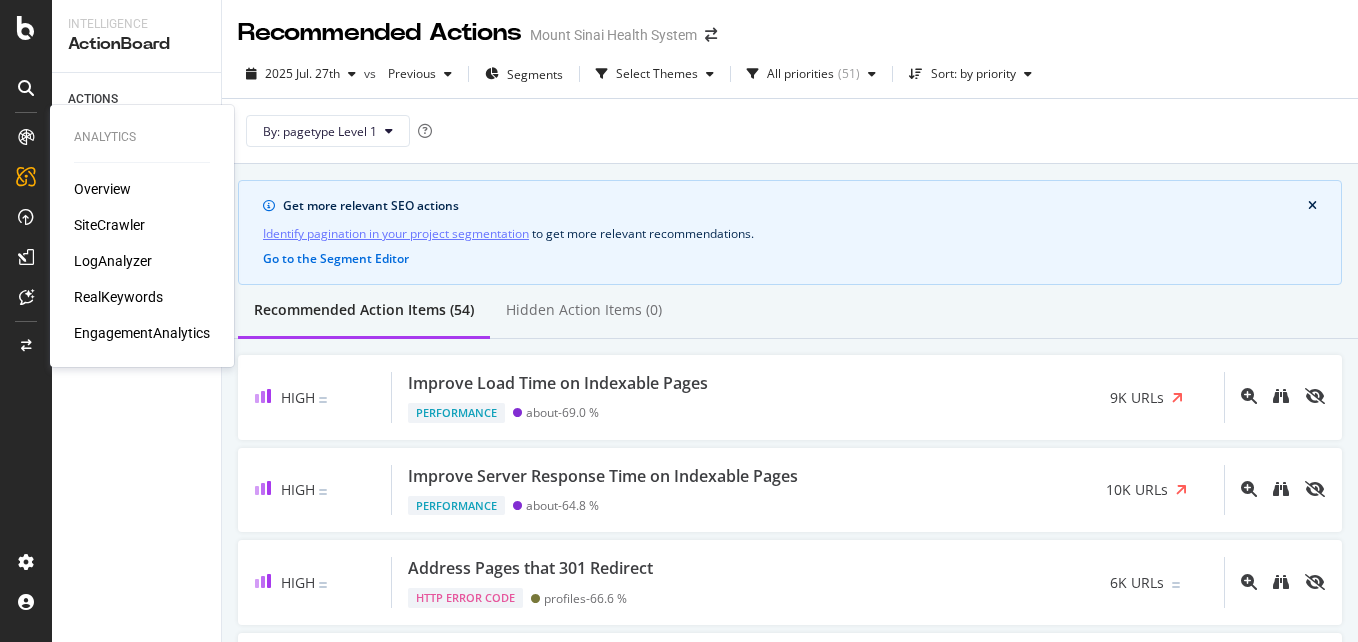 click at bounding box center [26, 137] 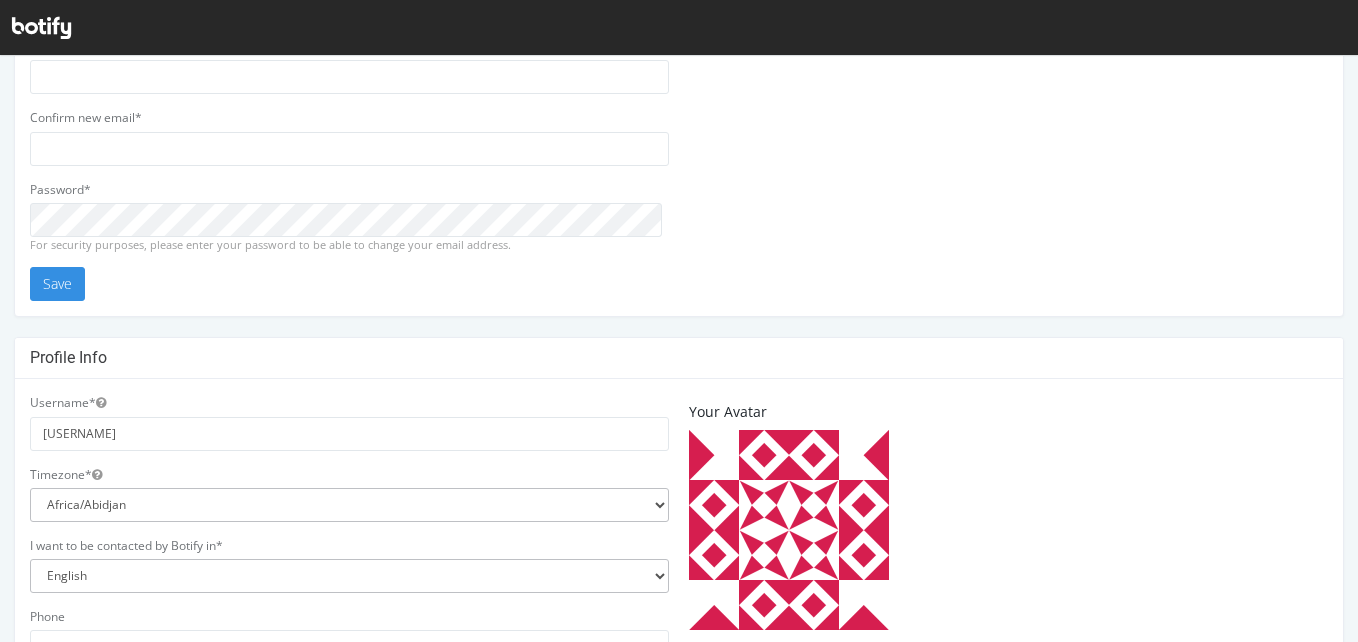 scroll, scrollTop: 0, scrollLeft: 0, axis: both 